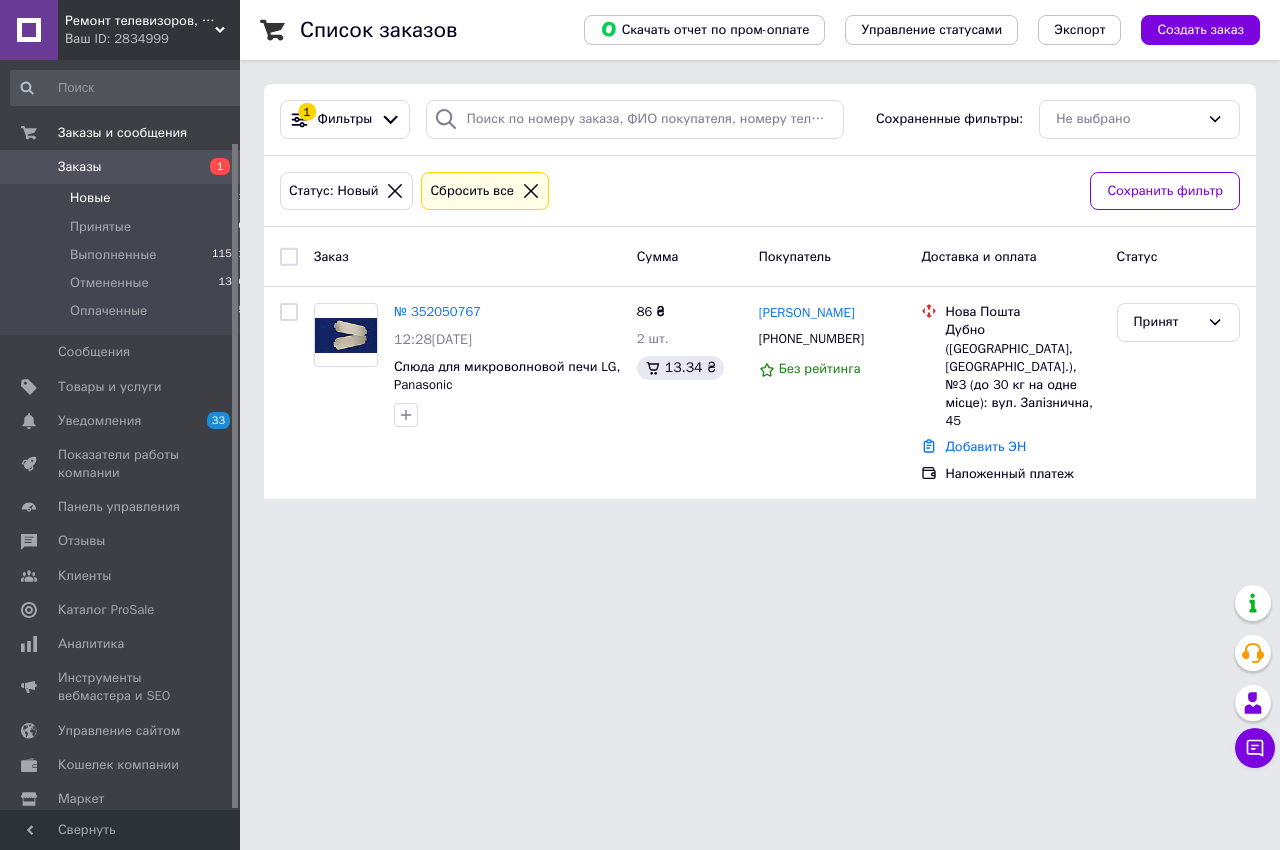 scroll, scrollTop: 0, scrollLeft: 0, axis: both 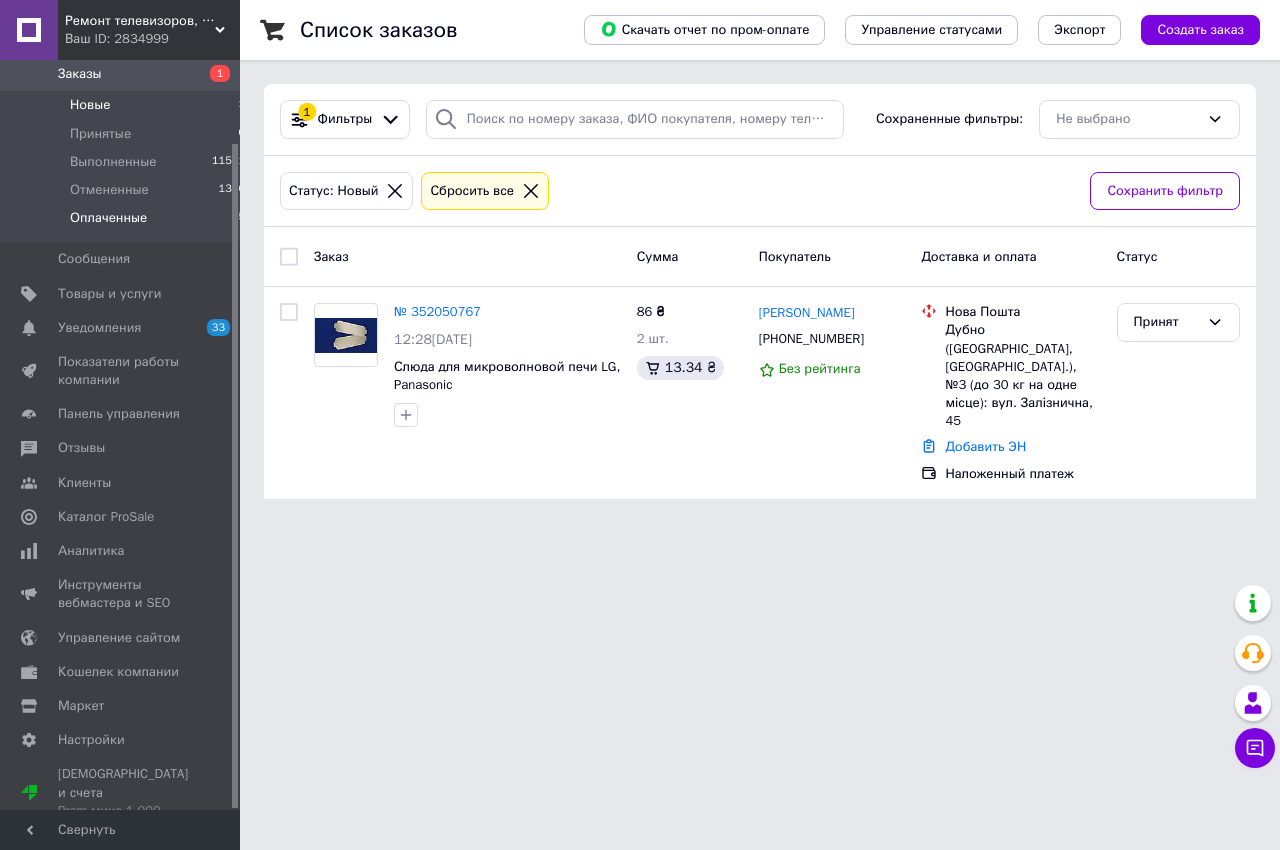 click on "Оплаченные" at bounding box center (108, 218) 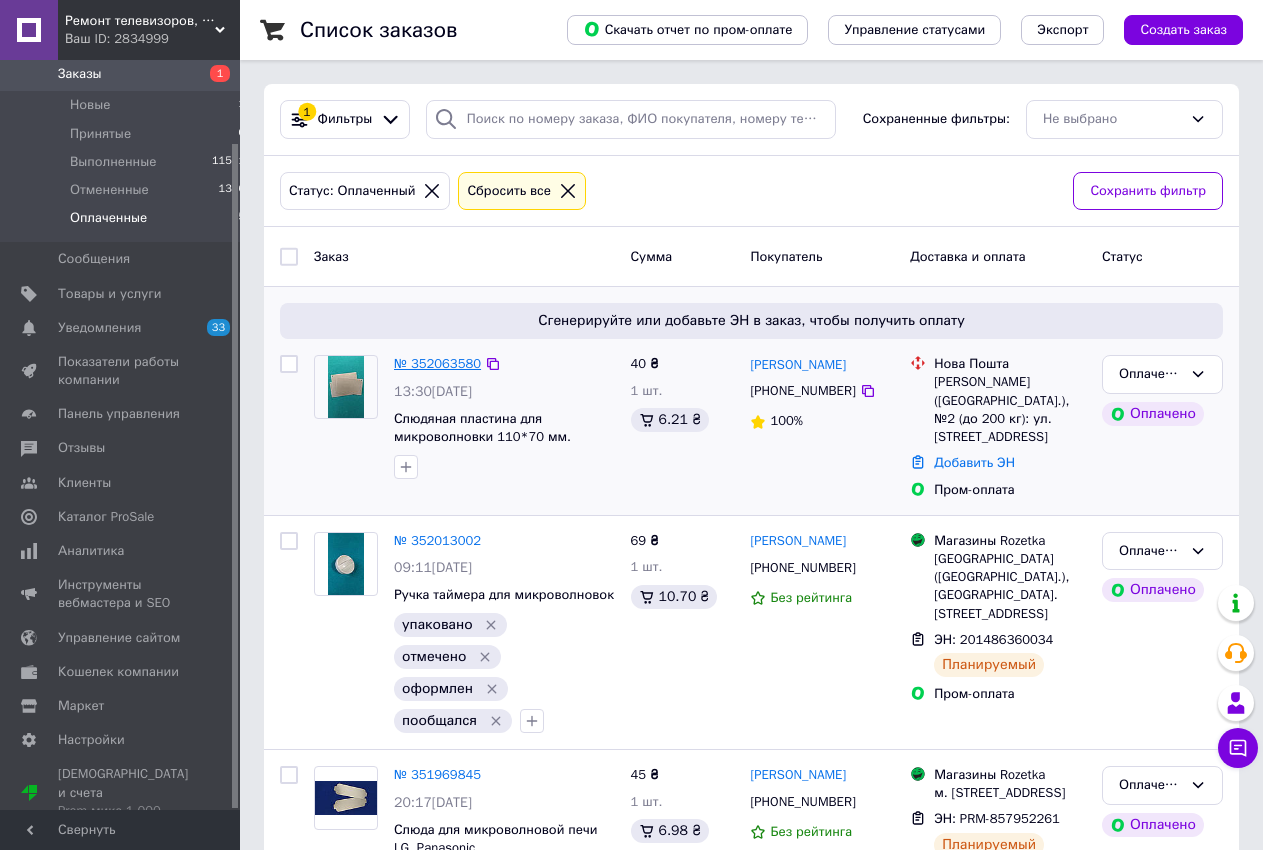 click on "№ 352063580" at bounding box center (437, 363) 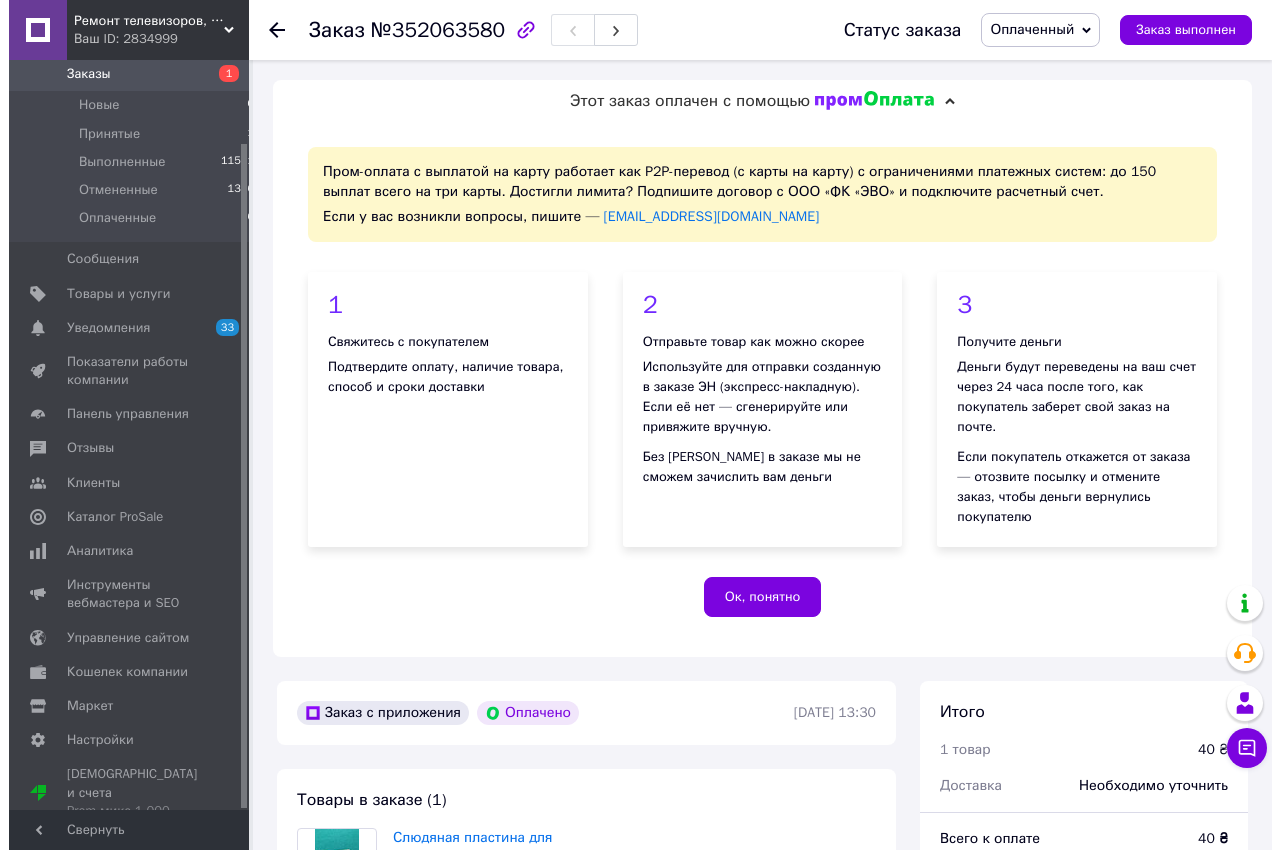 scroll, scrollTop: 510, scrollLeft: 0, axis: vertical 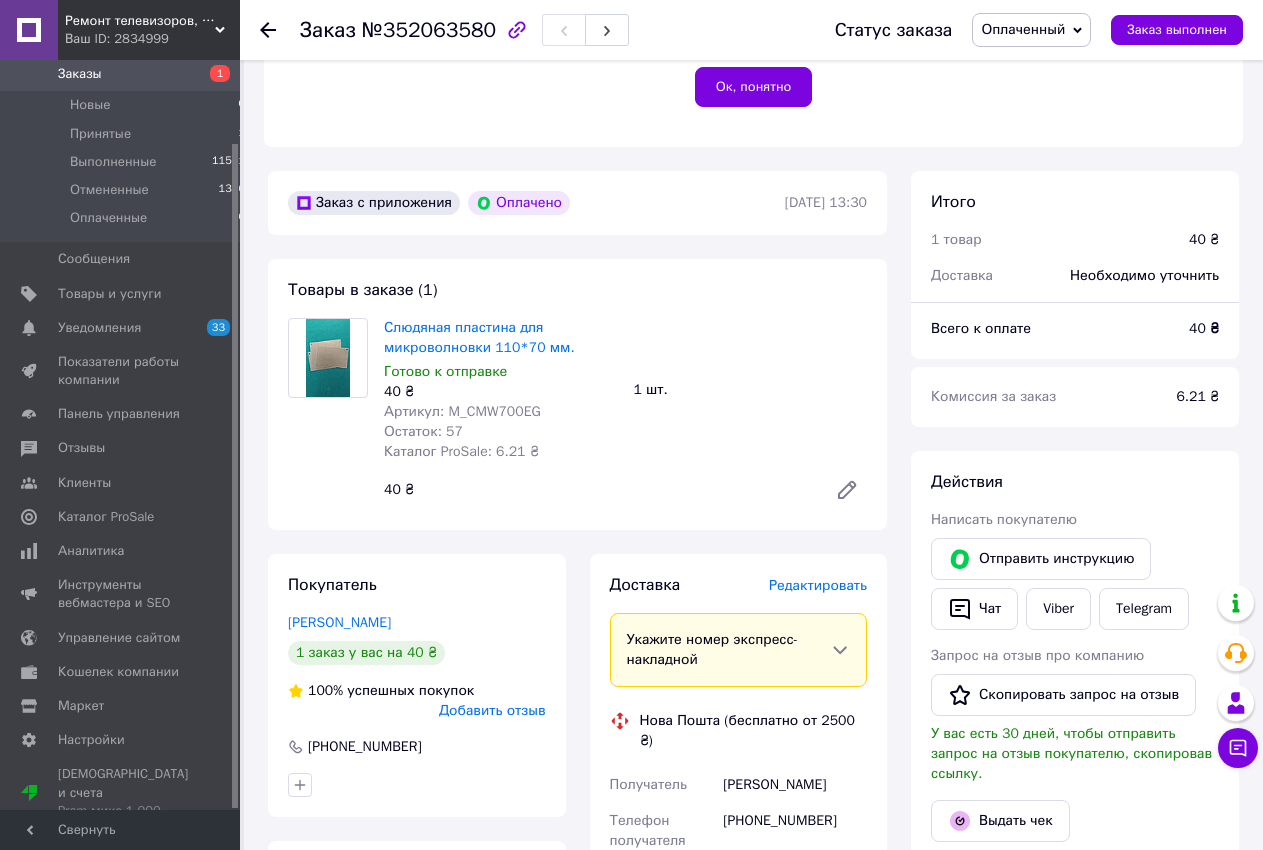 click on "Редактировать" at bounding box center [818, 585] 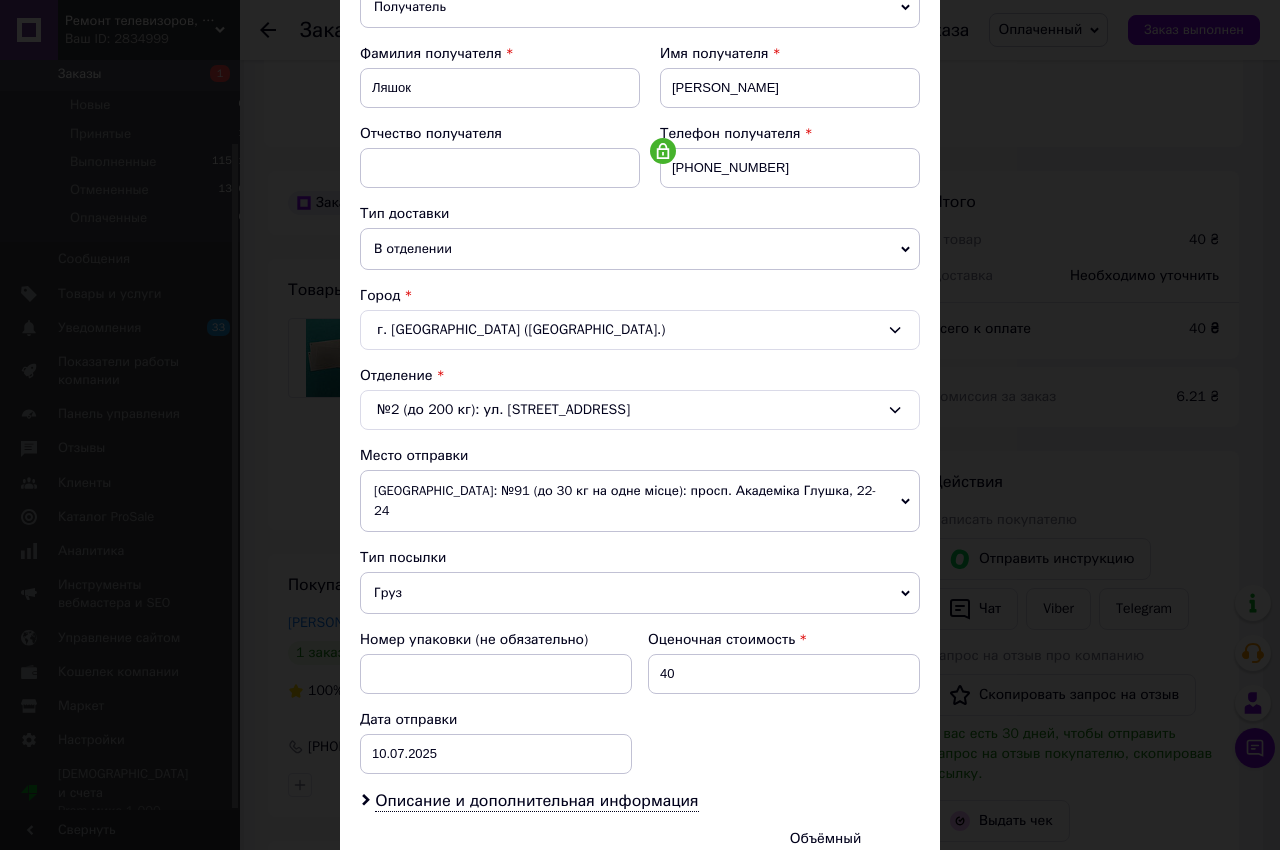 scroll, scrollTop: 478, scrollLeft: 0, axis: vertical 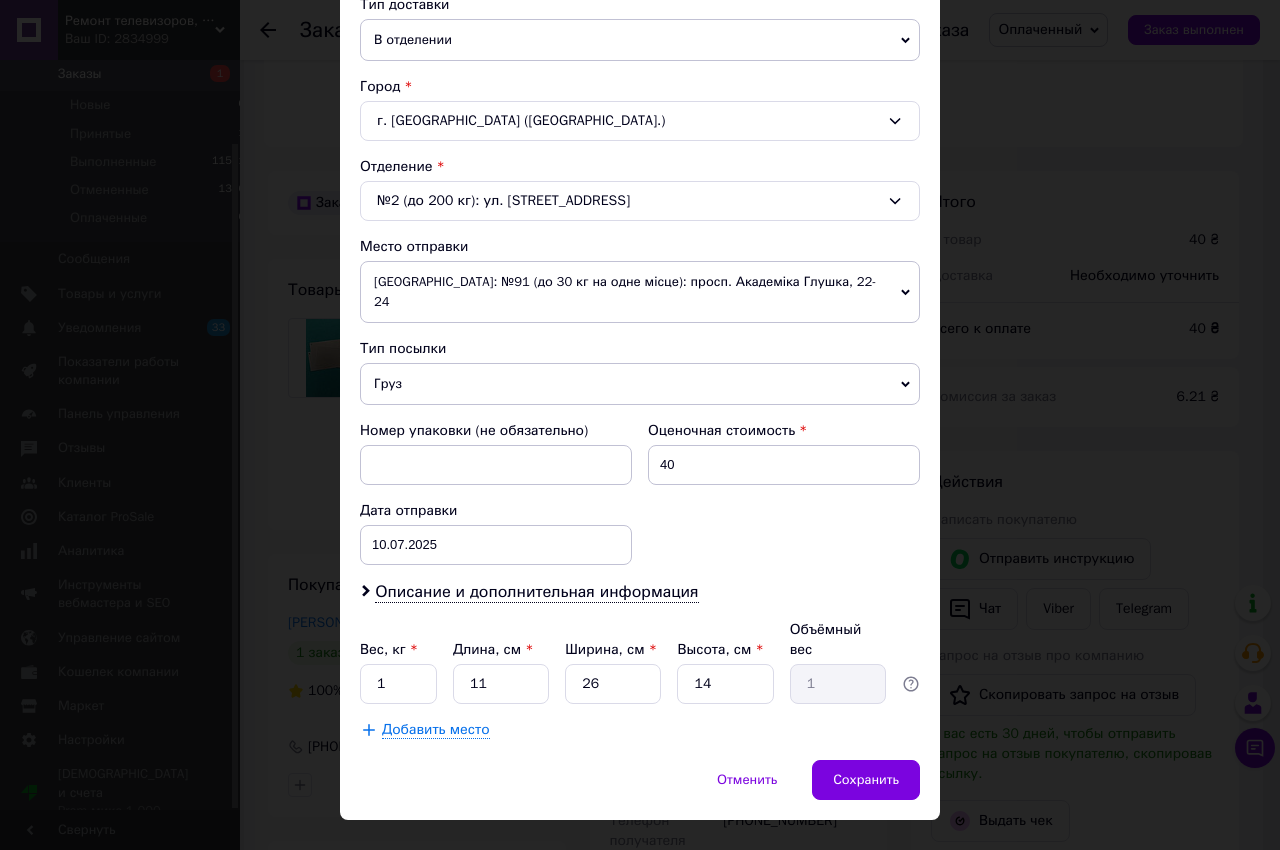 click on "Груз" at bounding box center [640, 384] 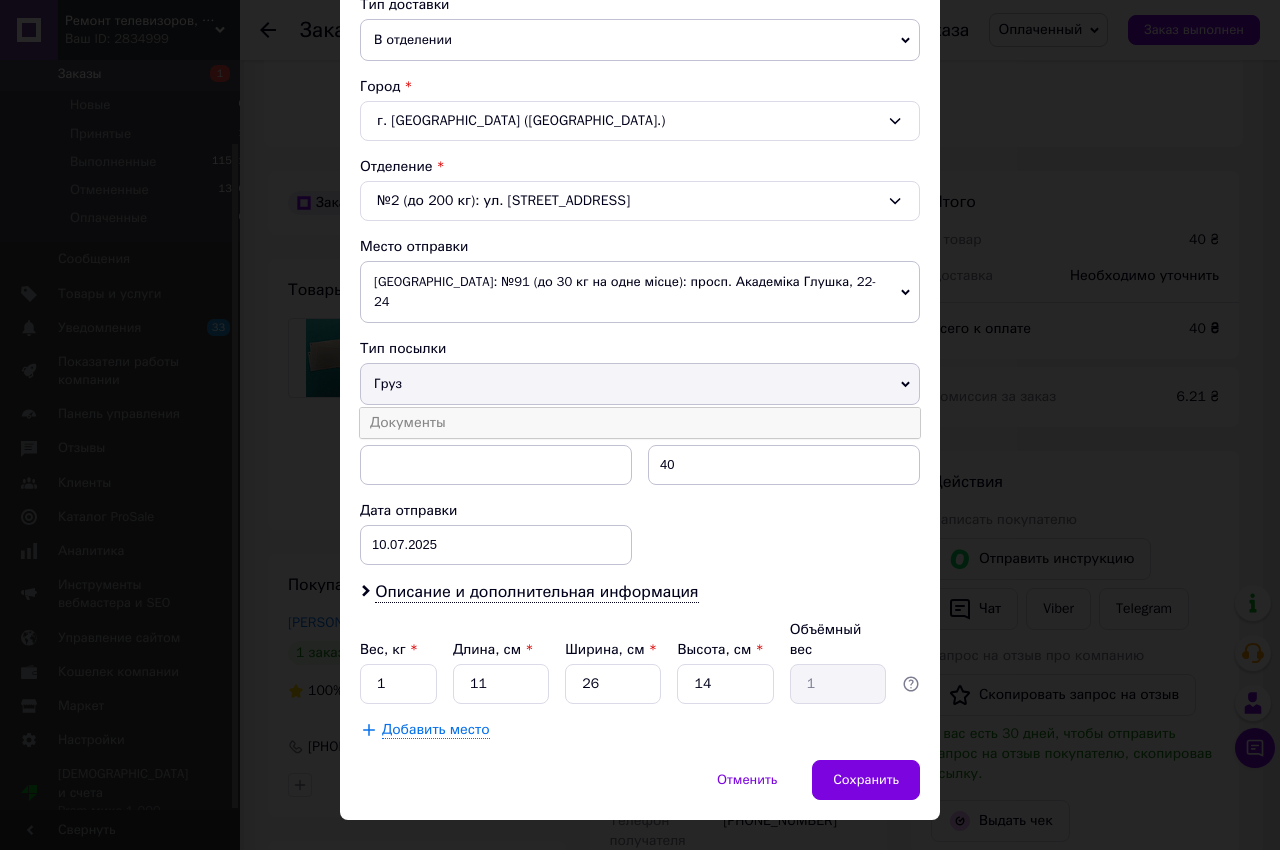 click on "Документы" at bounding box center (640, 423) 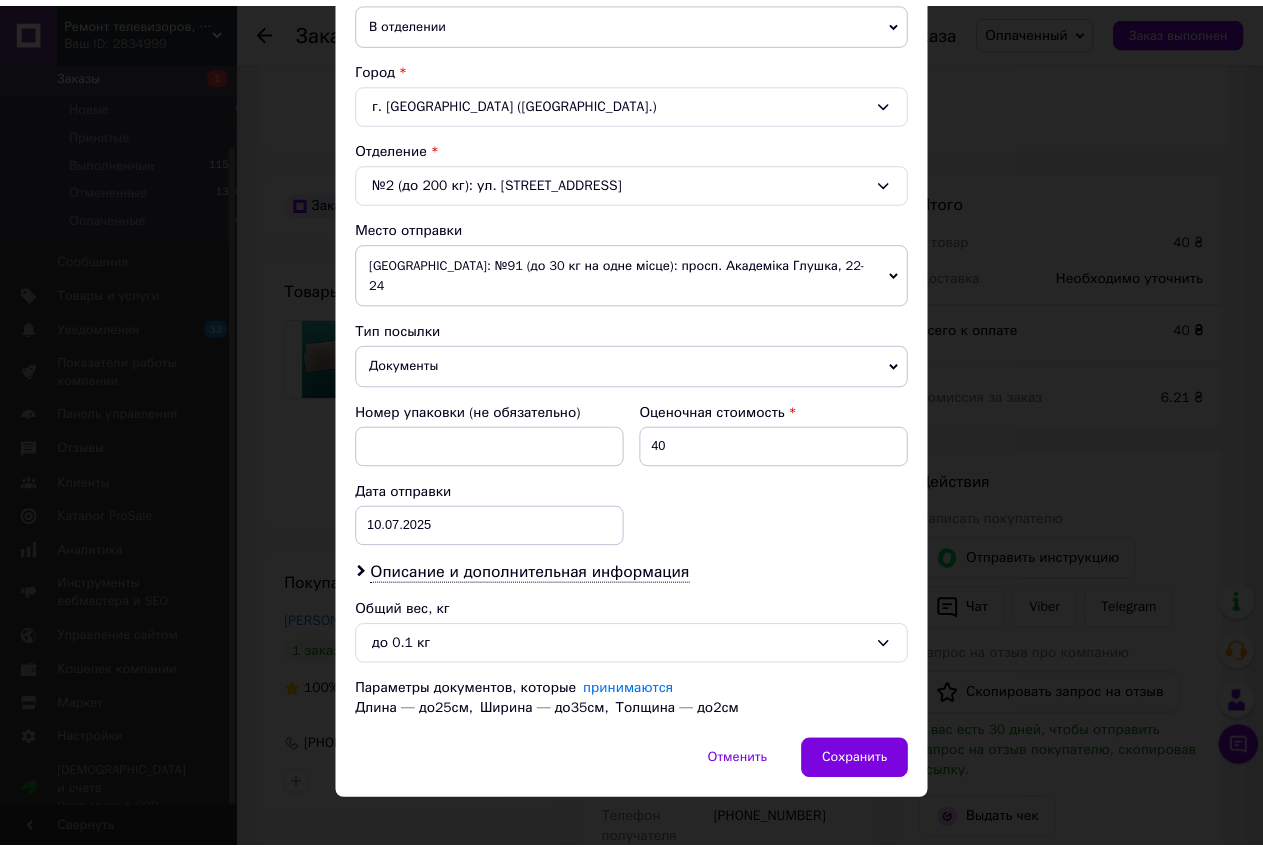 scroll, scrollTop: 498, scrollLeft: 0, axis: vertical 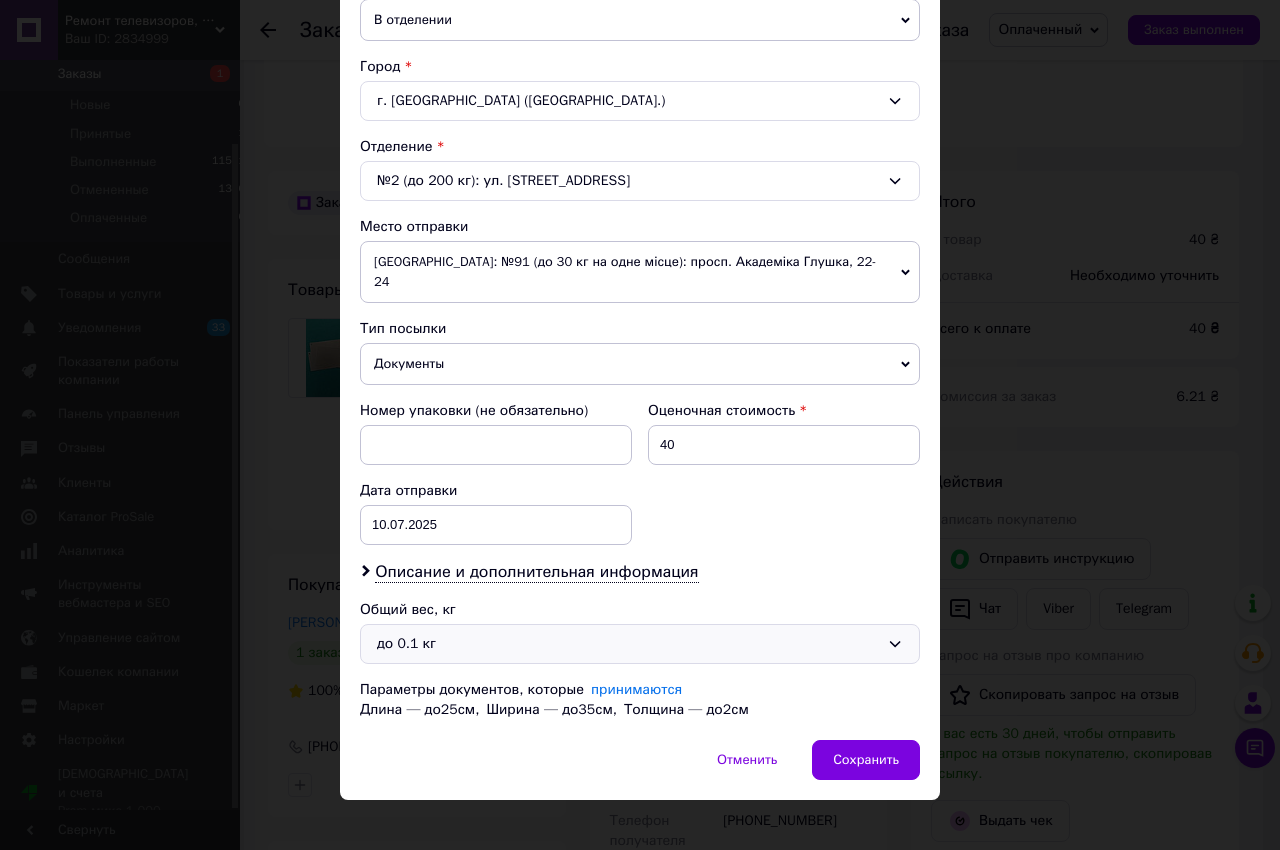 click on "до 0.1 кг" at bounding box center (628, 644) 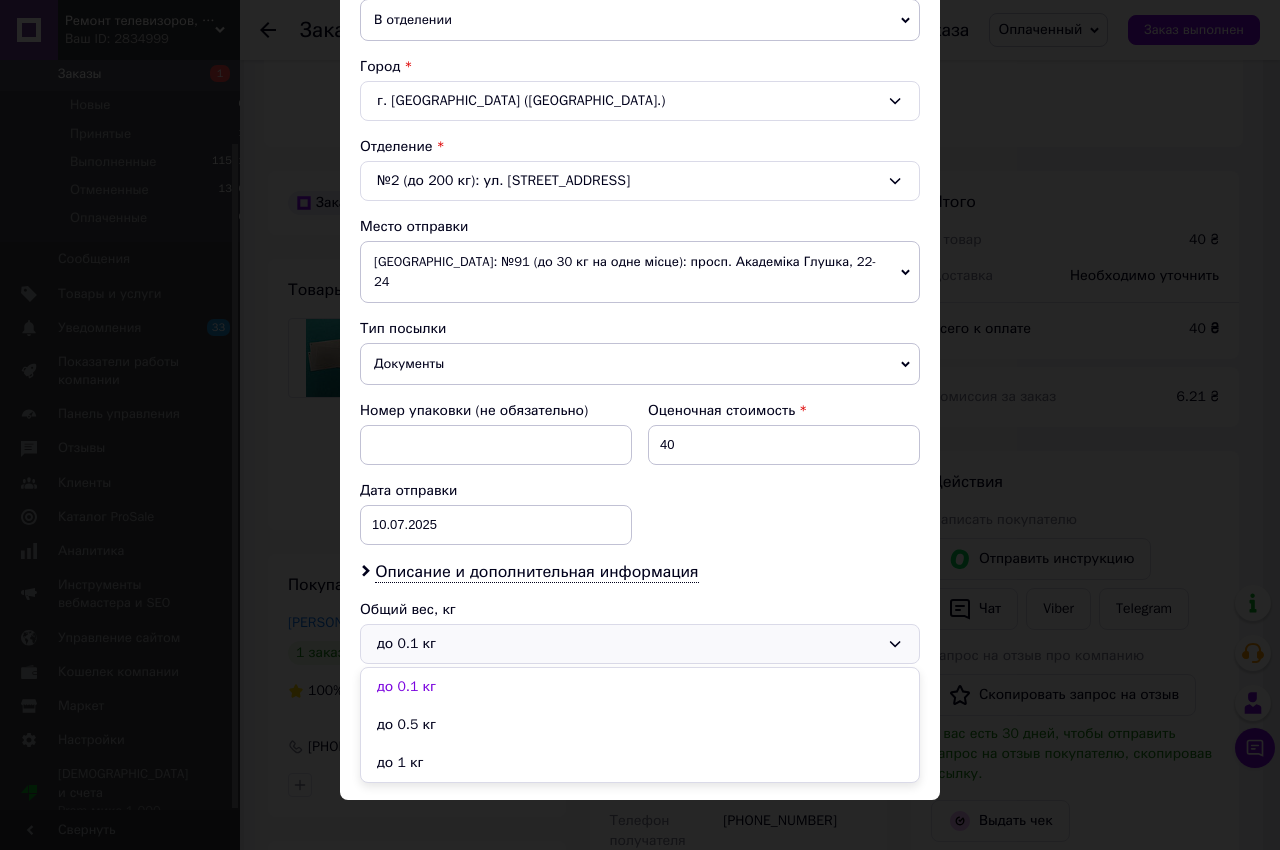drag, startPoint x: 433, startPoint y: 705, endPoint x: 693, endPoint y: 727, distance: 260.9291 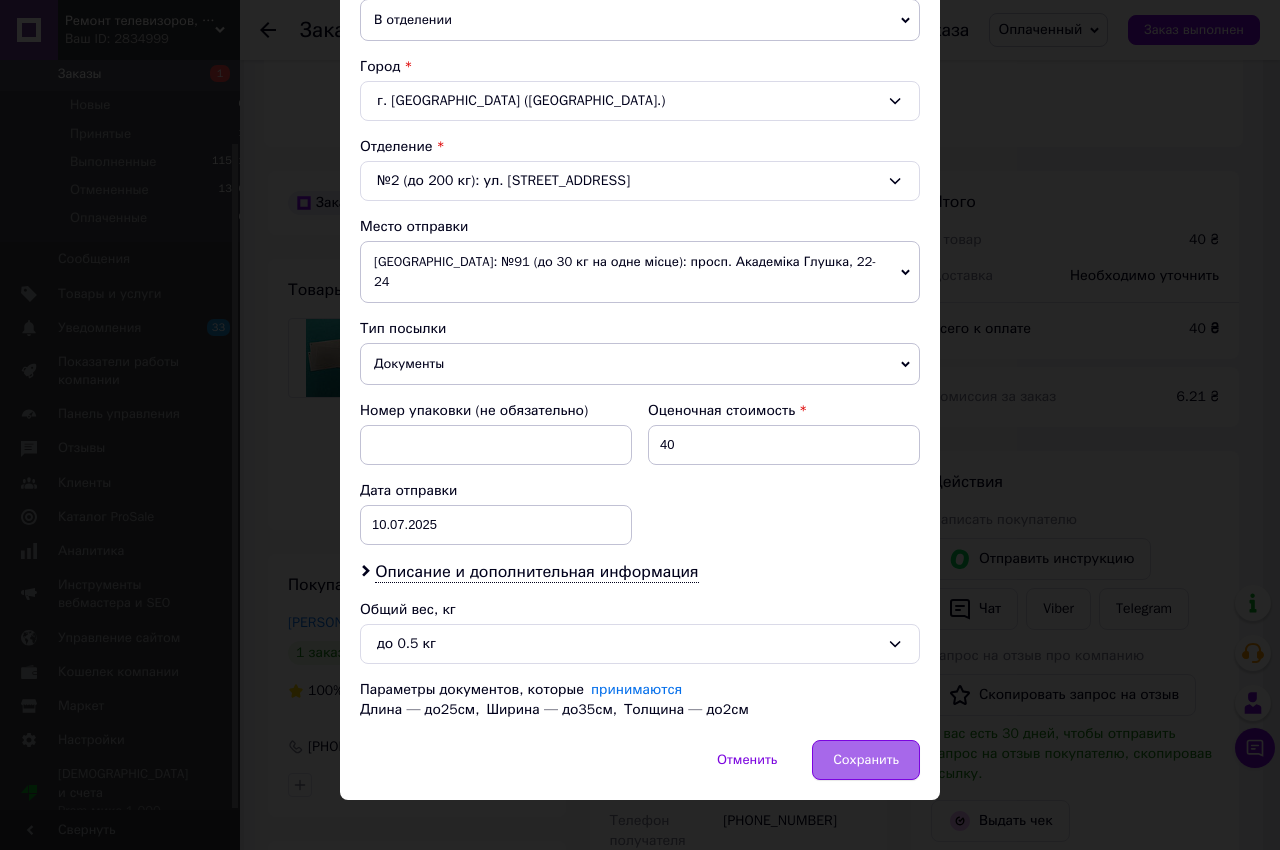 click on "Сохранить" at bounding box center (866, 760) 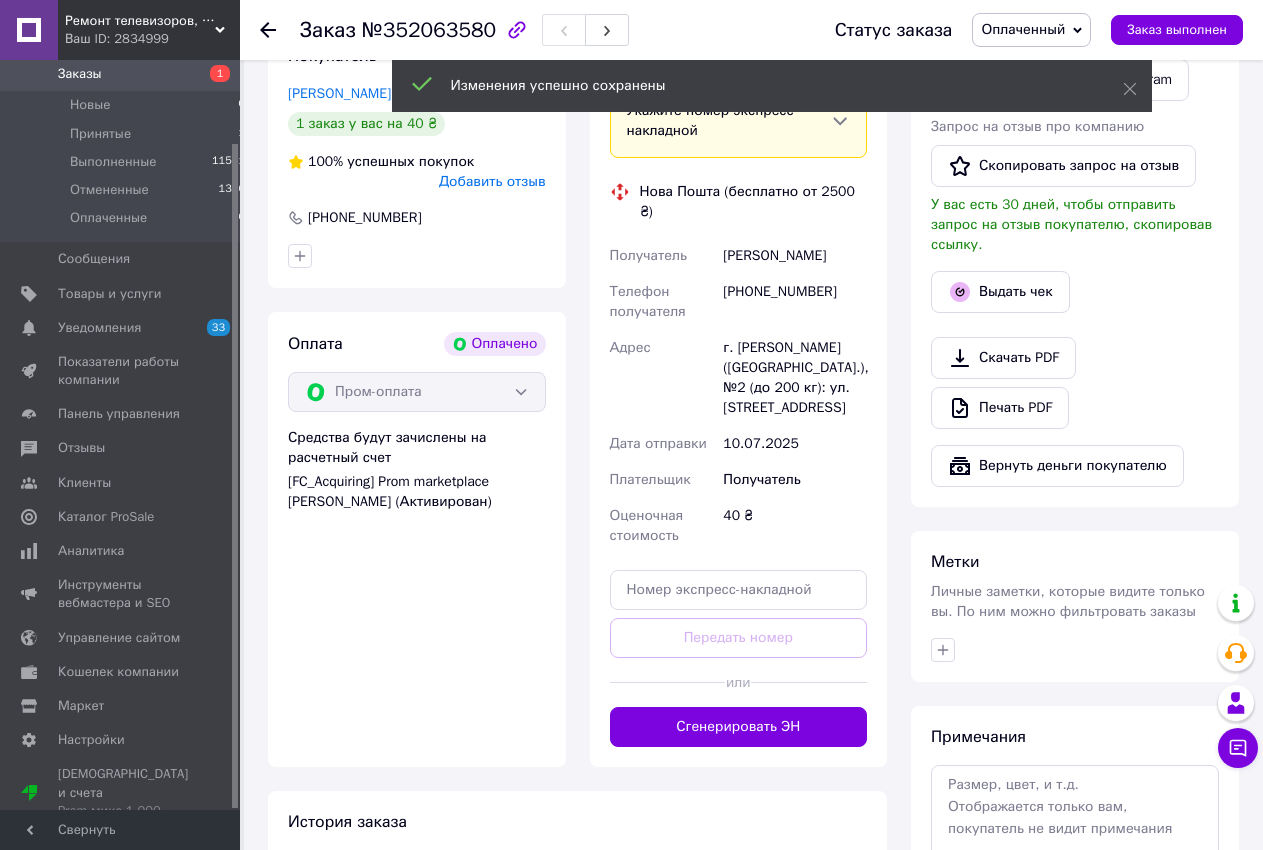 scroll, scrollTop: 1122, scrollLeft: 0, axis: vertical 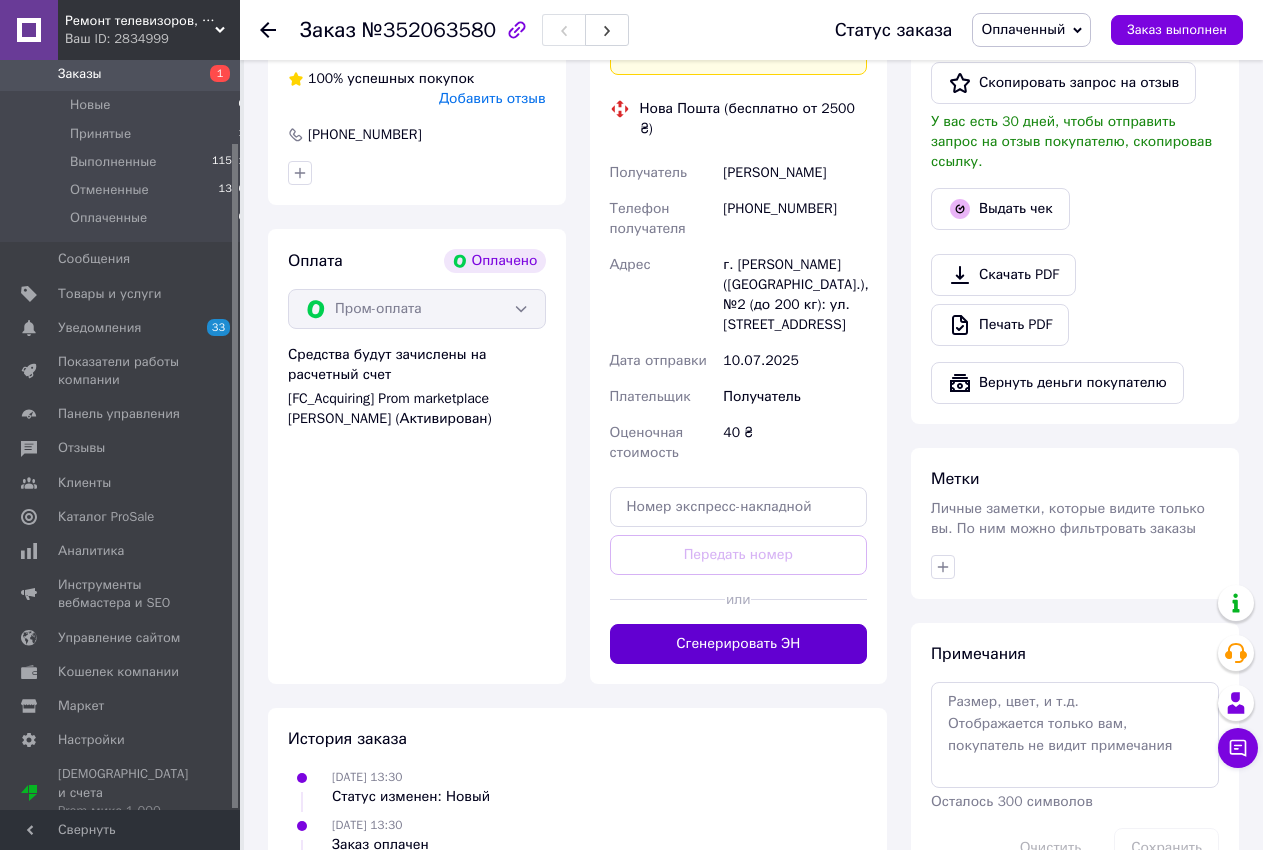 click on "Сгенерировать ЭН" at bounding box center [739, 644] 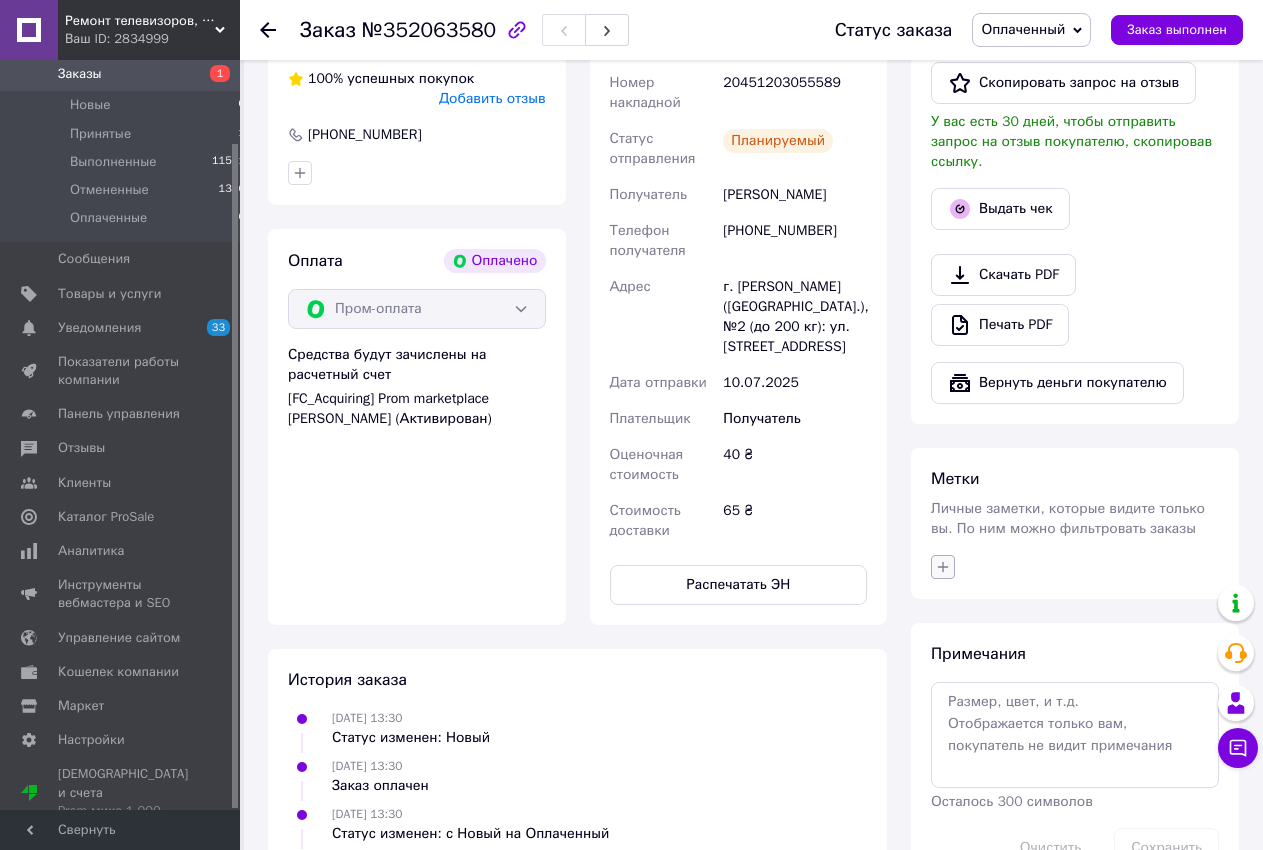 click 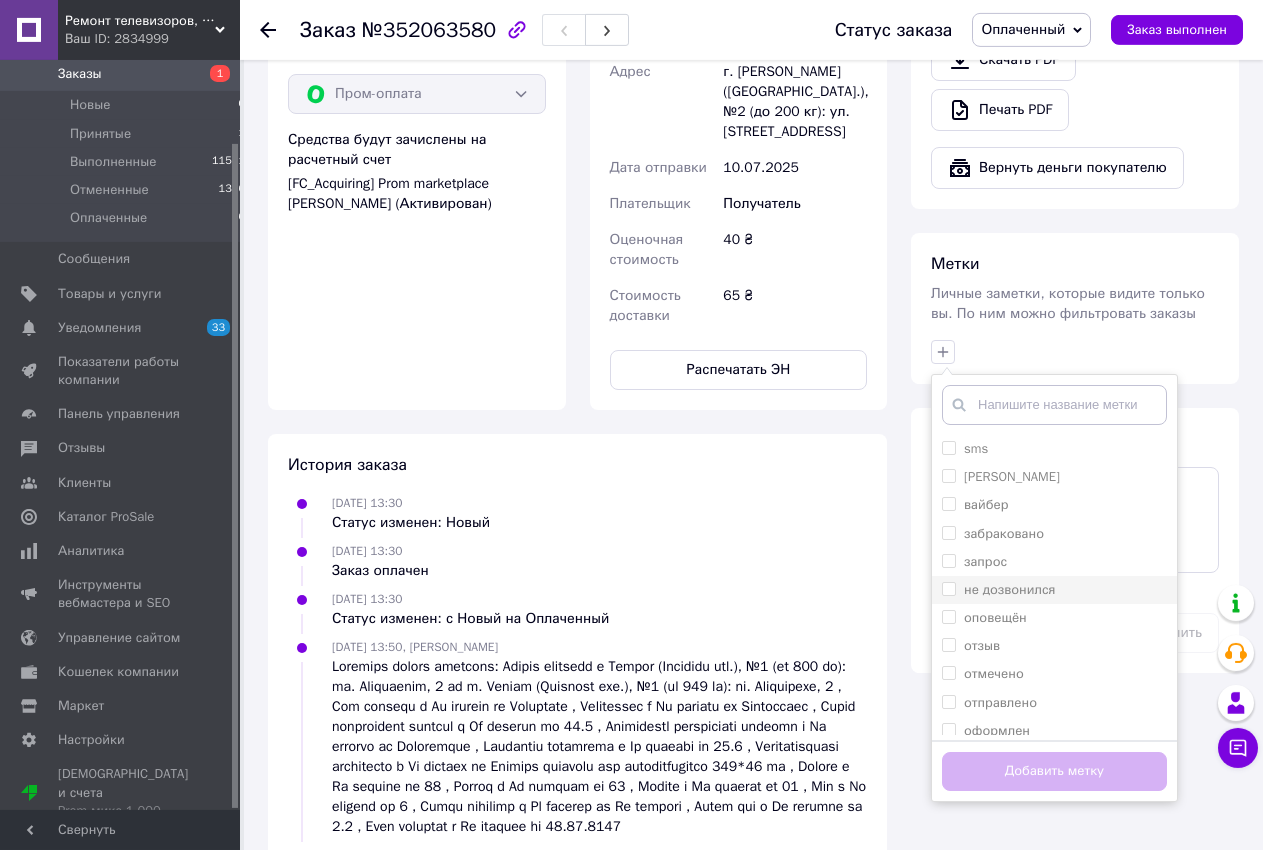 scroll, scrollTop: 1377, scrollLeft: 0, axis: vertical 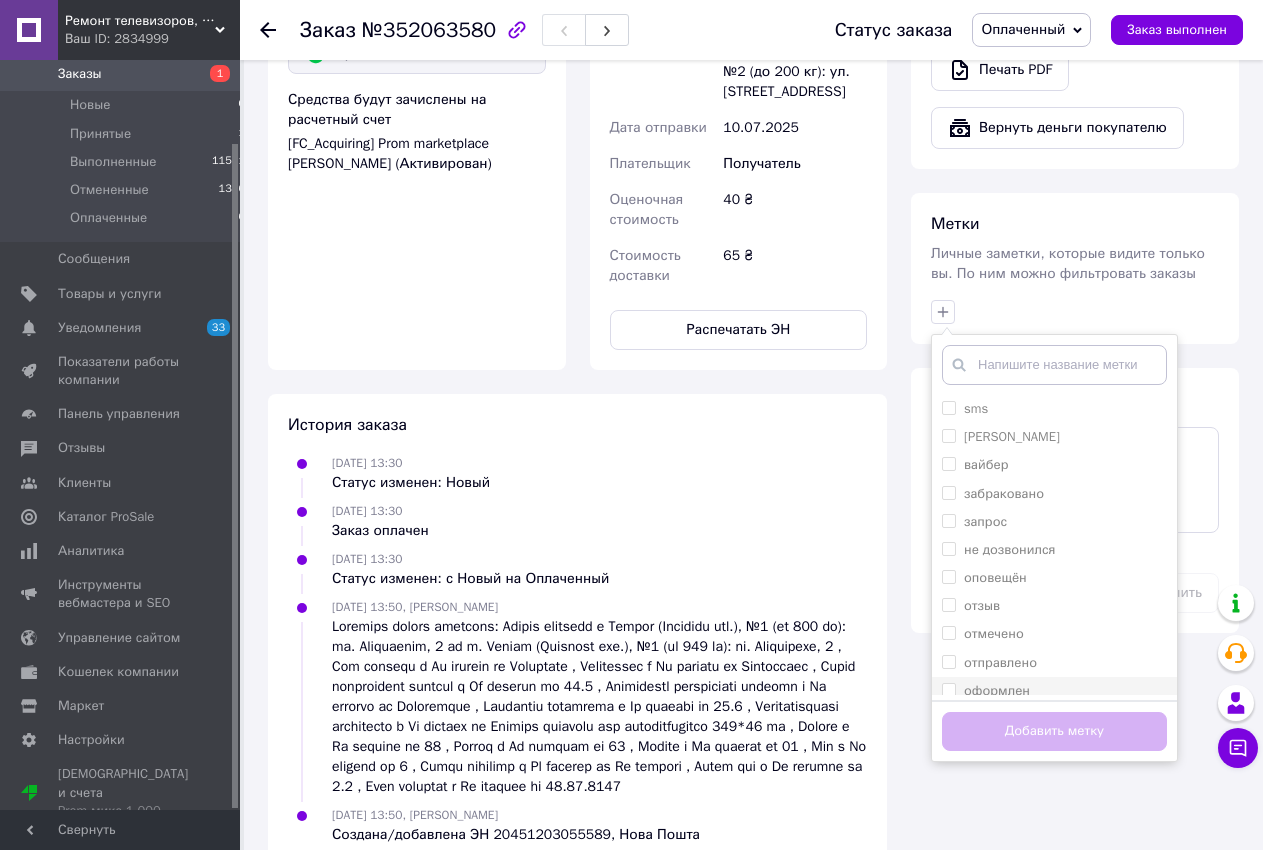 click on "оформлен" at bounding box center (948, 689) 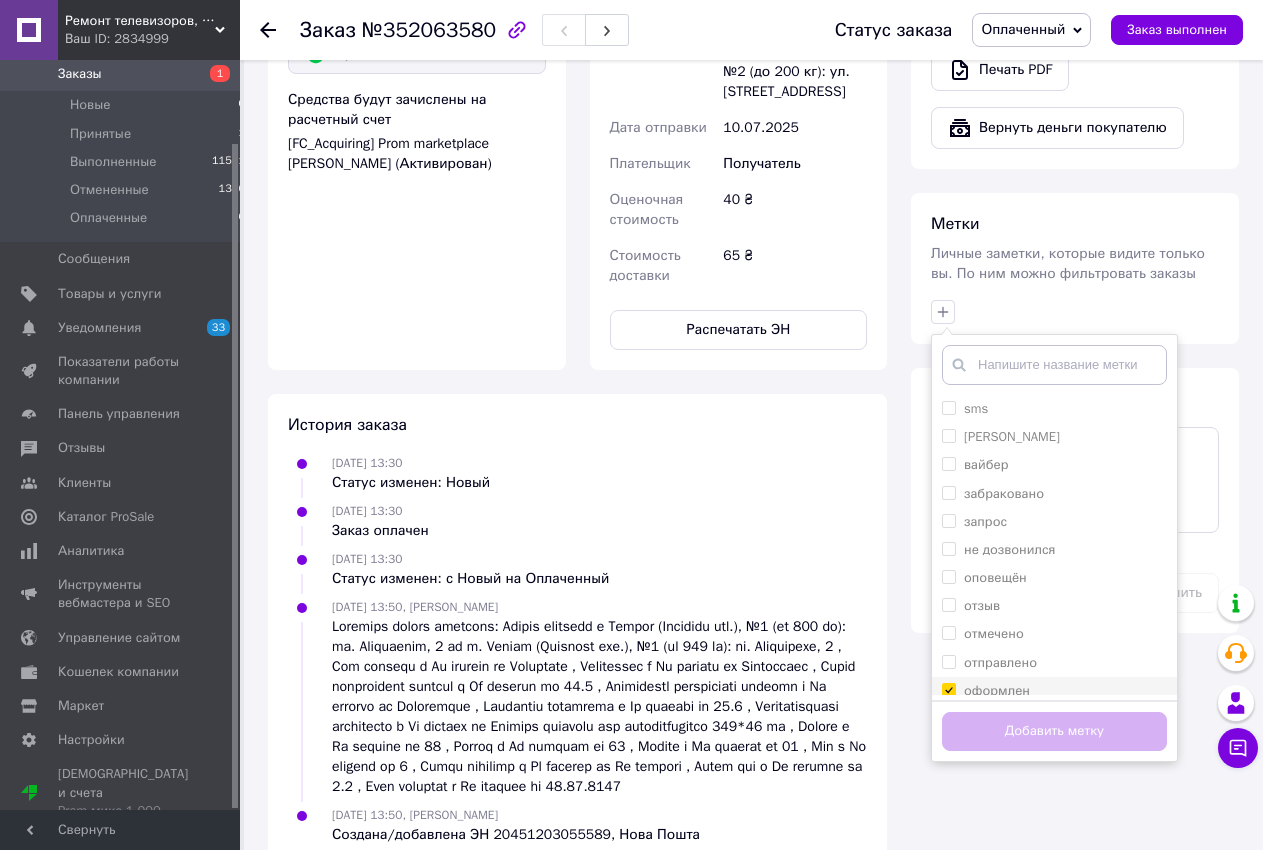 checkbox on "true" 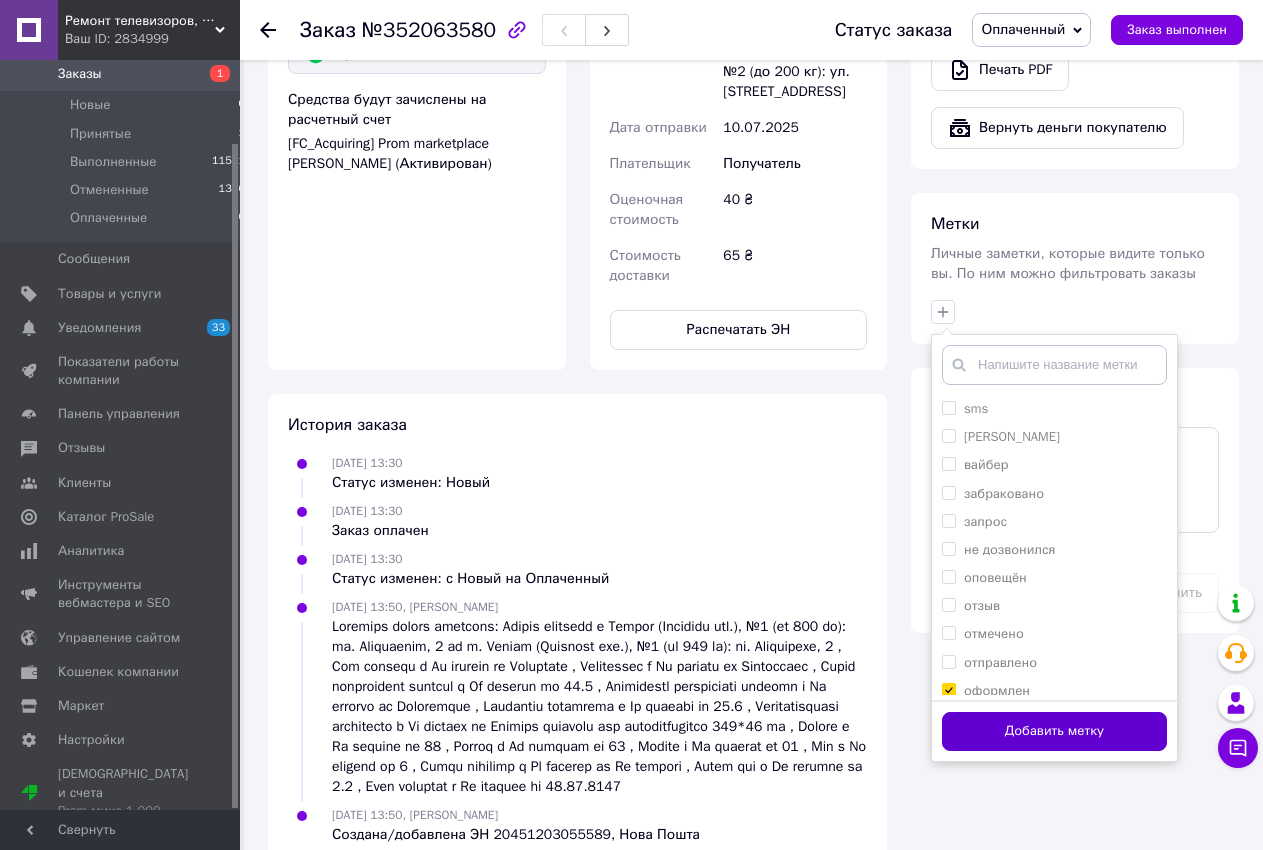 click on "Добавить метку" at bounding box center [1054, 731] 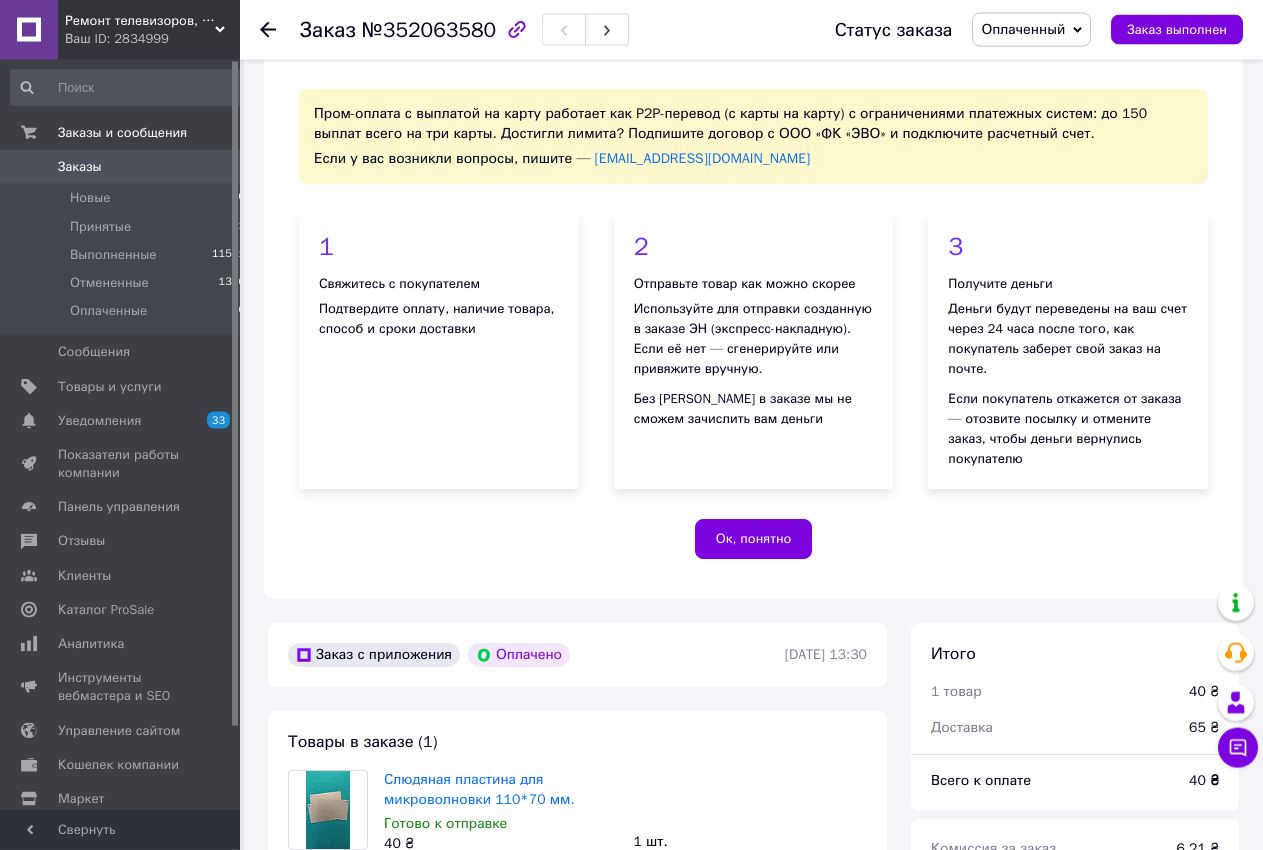 scroll, scrollTop: 306, scrollLeft: 0, axis: vertical 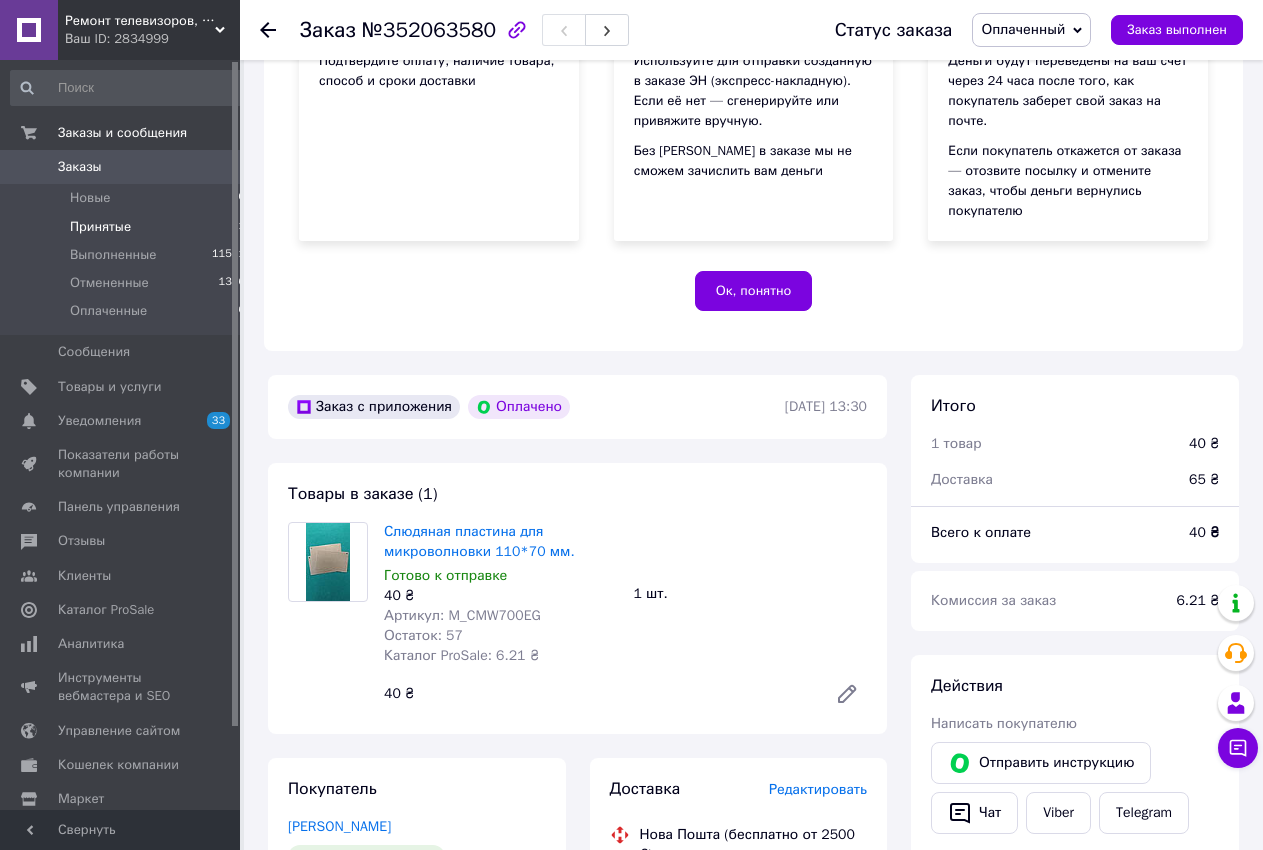 click on "Принятые" at bounding box center (100, 227) 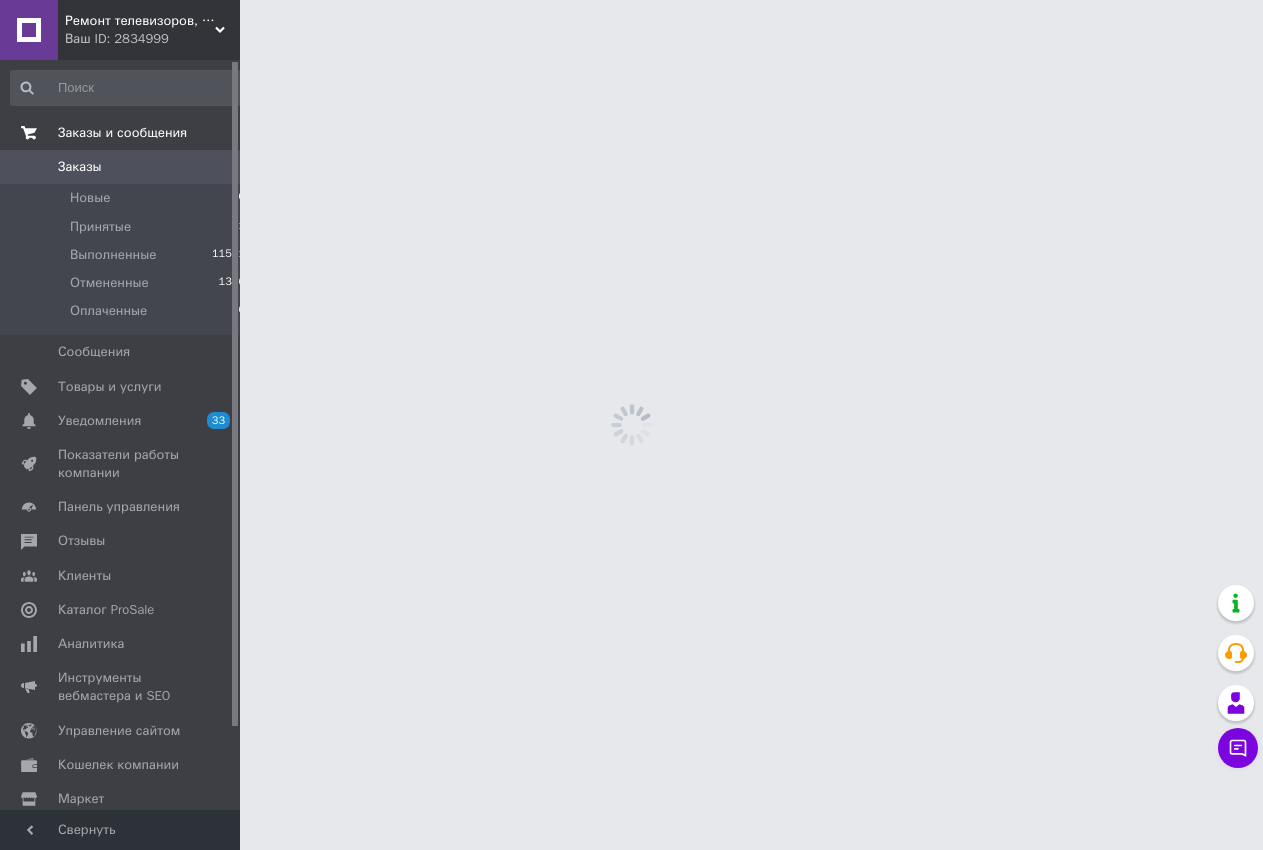 scroll, scrollTop: 0, scrollLeft: 0, axis: both 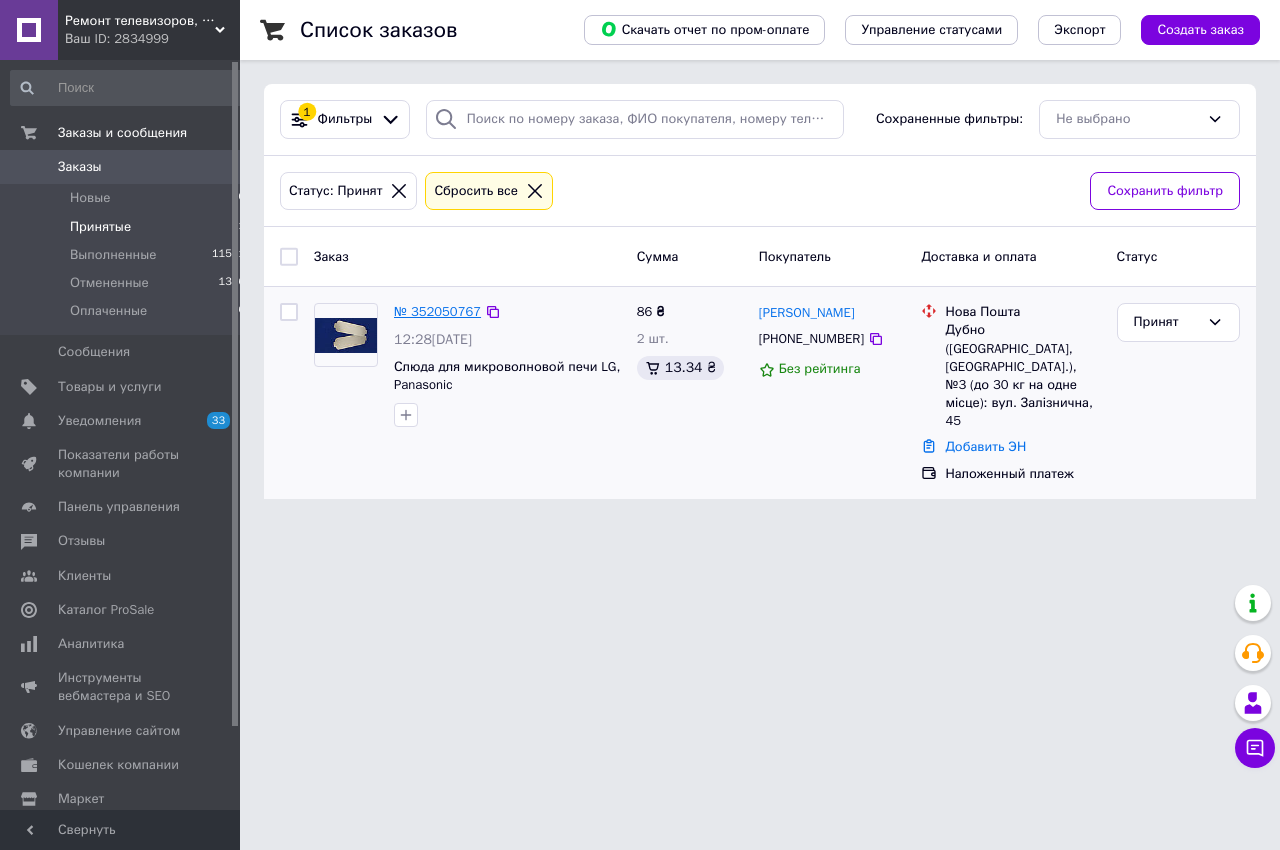 click on "№ 352050767" at bounding box center [437, 311] 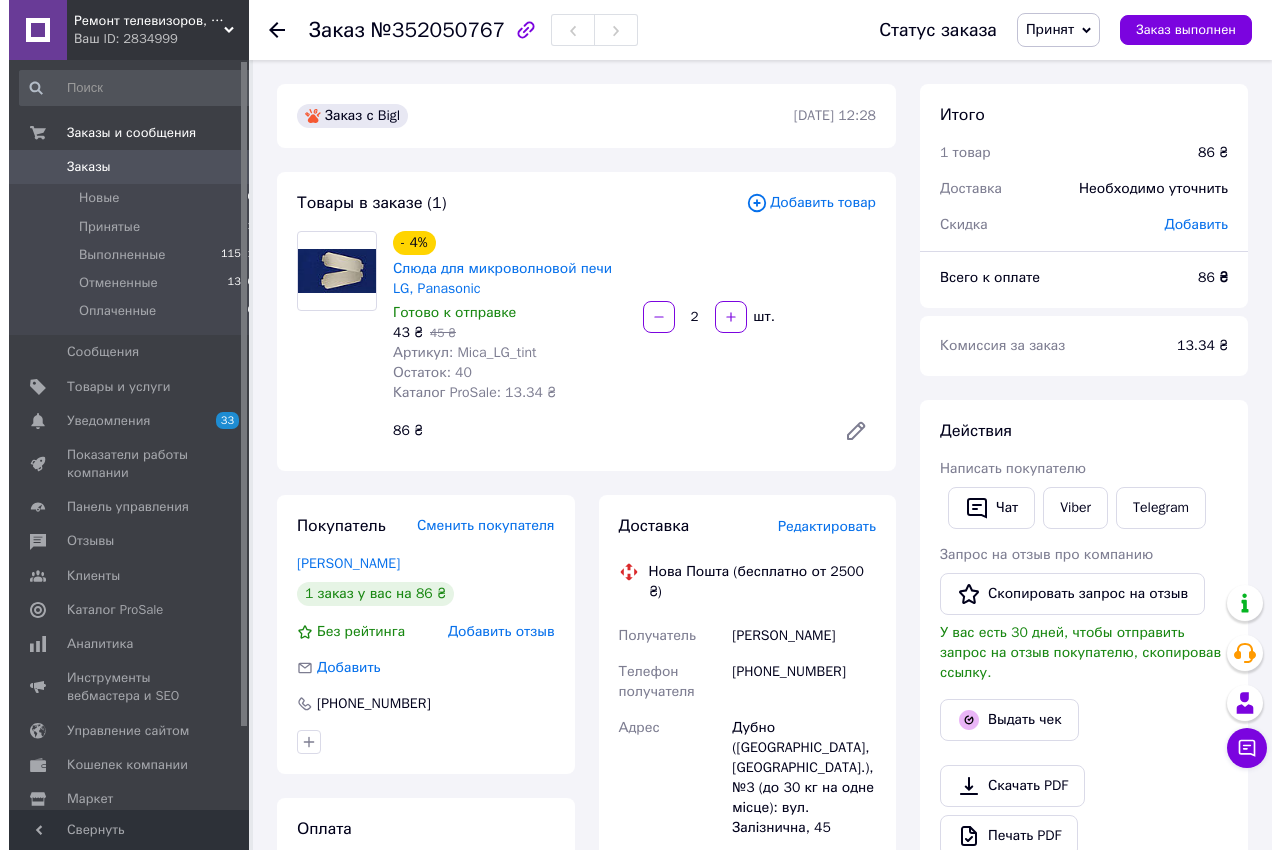 scroll, scrollTop: 408, scrollLeft: 0, axis: vertical 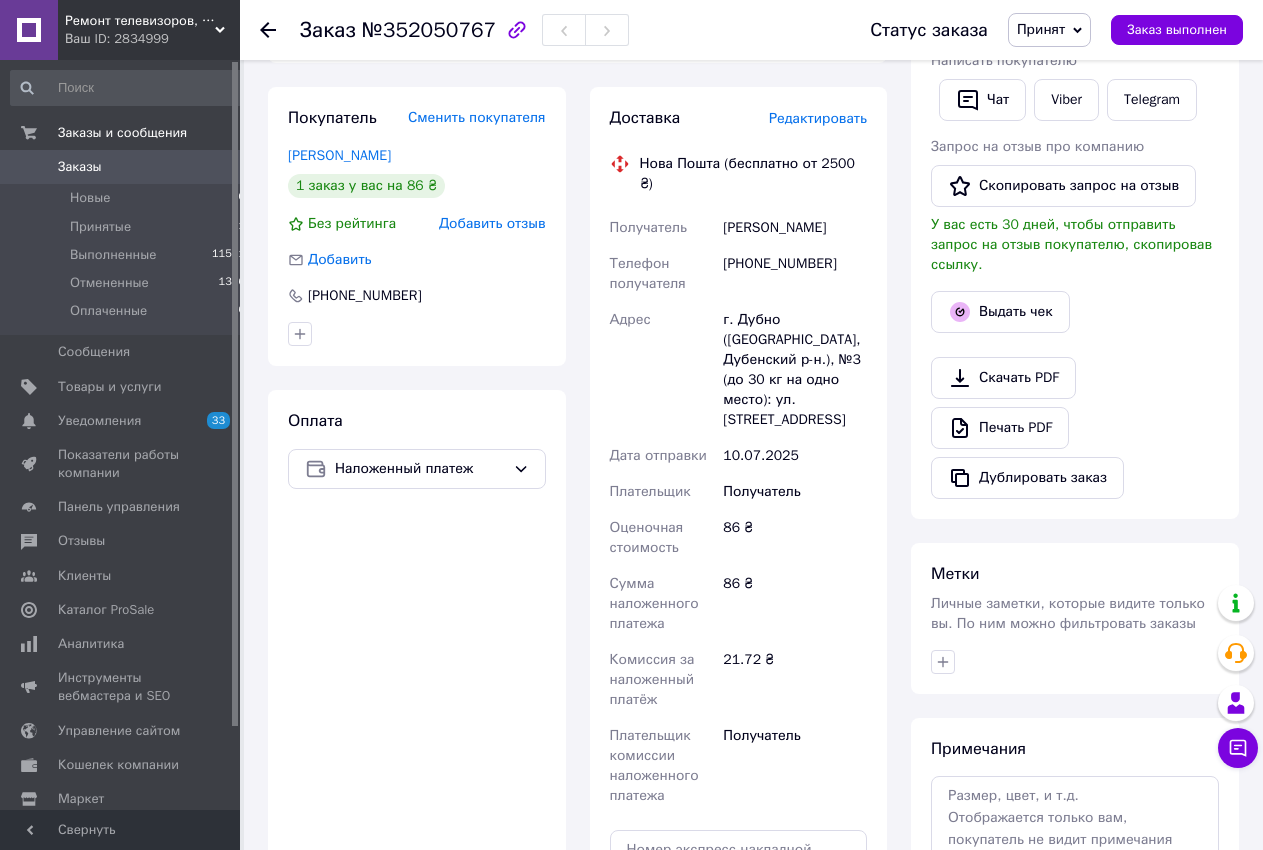 click on "Редактировать" at bounding box center [818, 118] 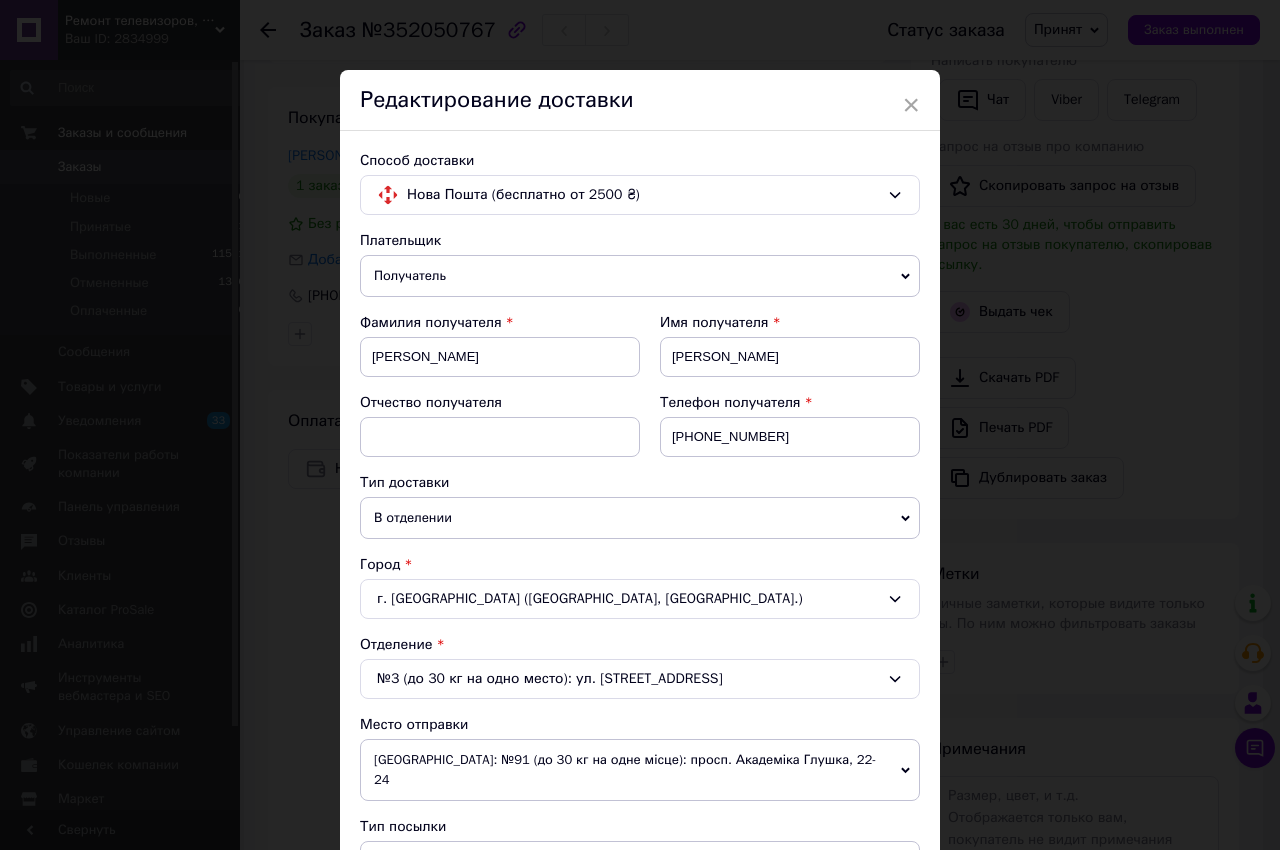 scroll, scrollTop: 456, scrollLeft: 0, axis: vertical 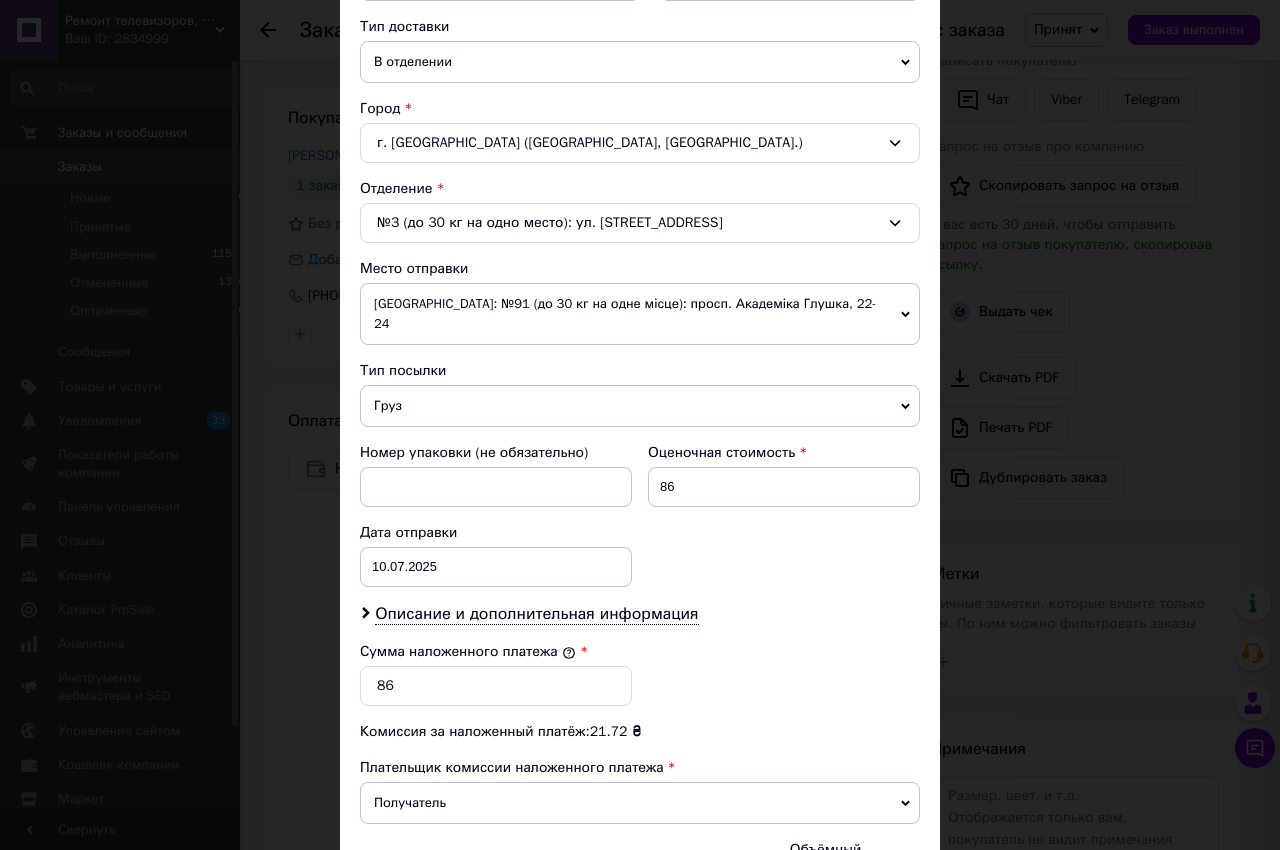 click on "Груз" at bounding box center (640, 406) 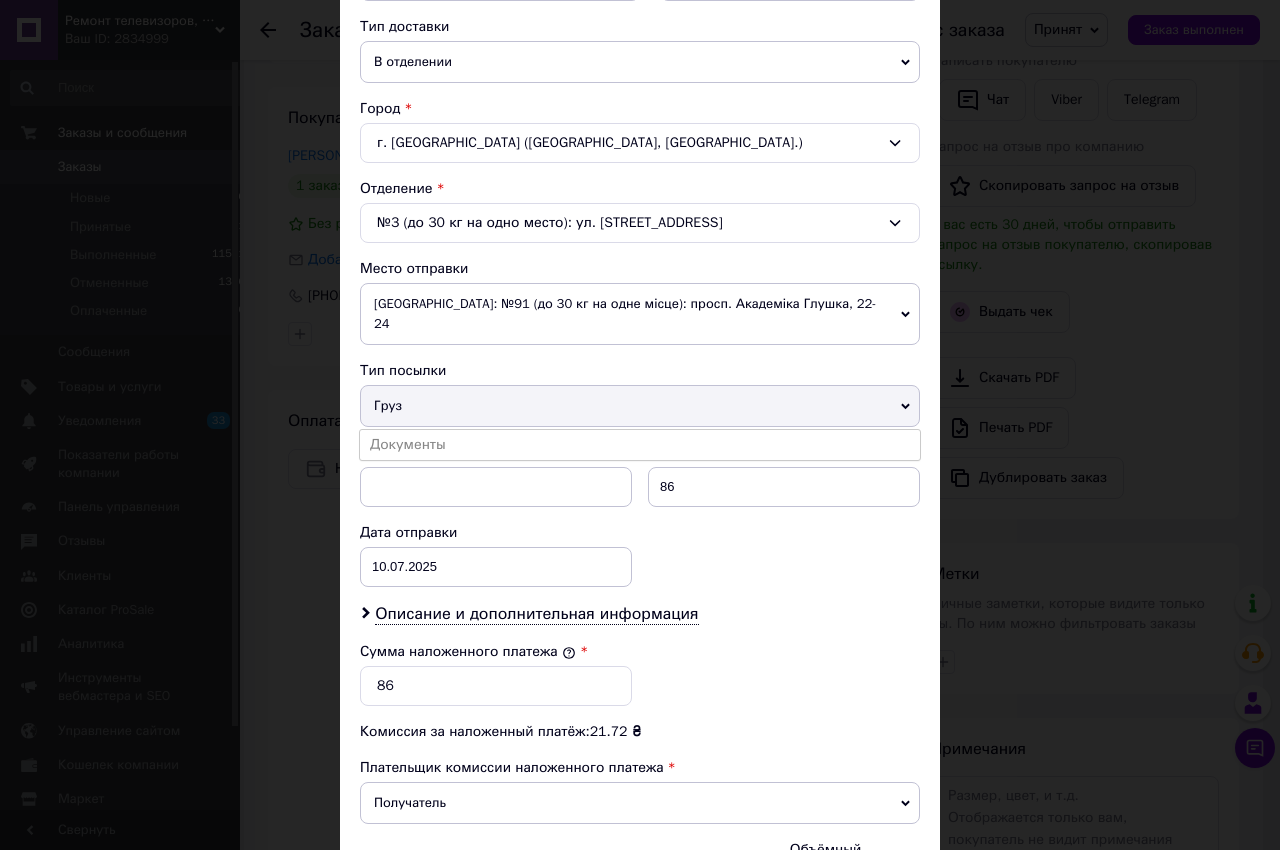 click on "Документы" at bounding box center (640, 445) 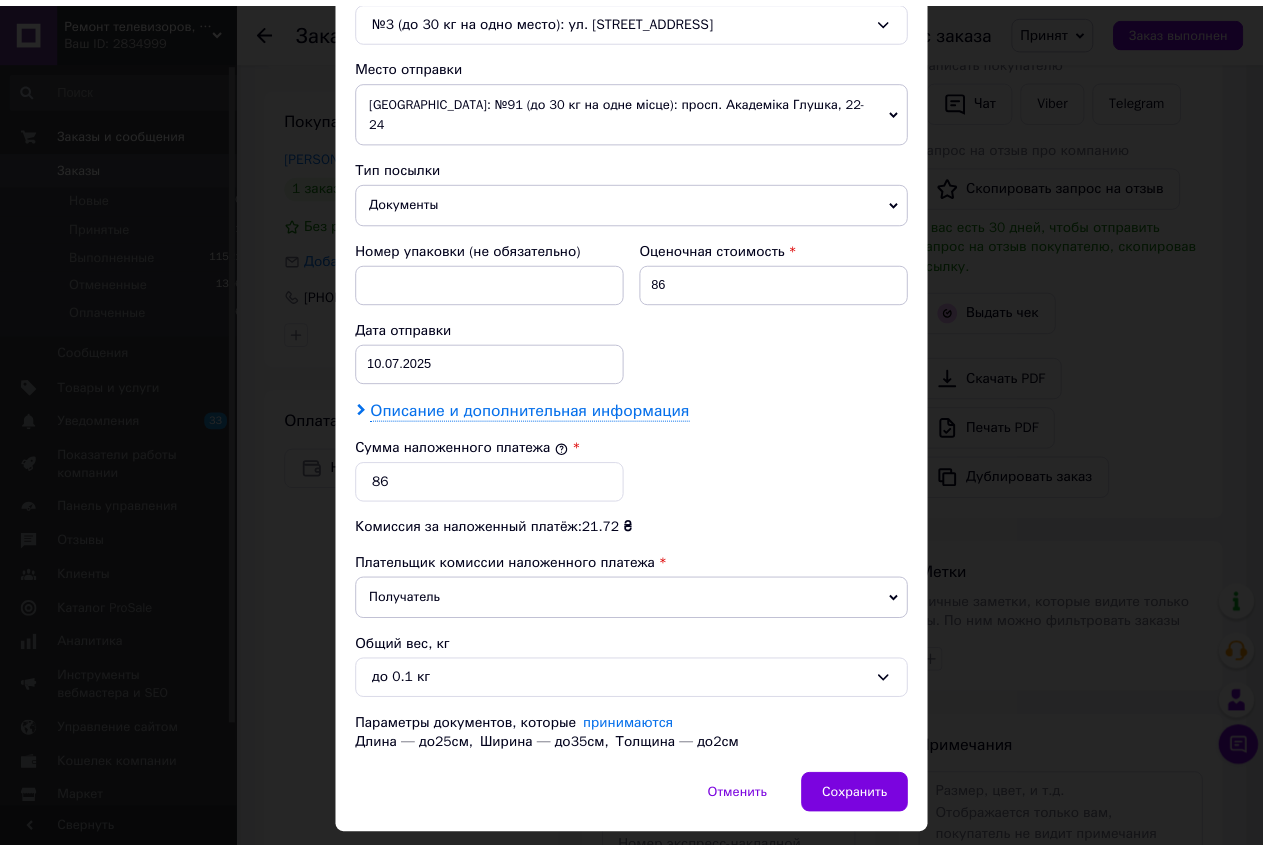 scroll, scrollTop: 696, scrollLeft: 0, axis: vertical 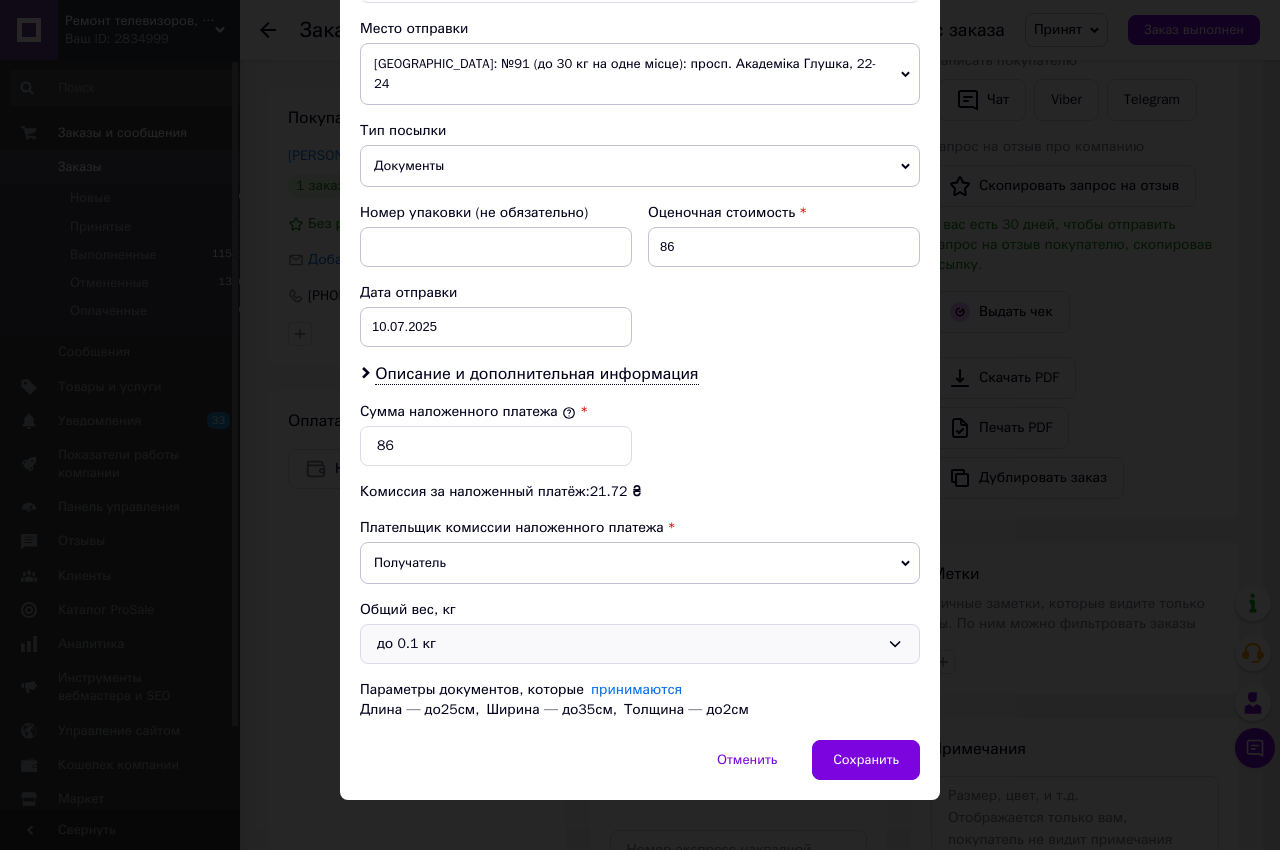 click on "до 0.1 кг" at bounding box center [628, 644] 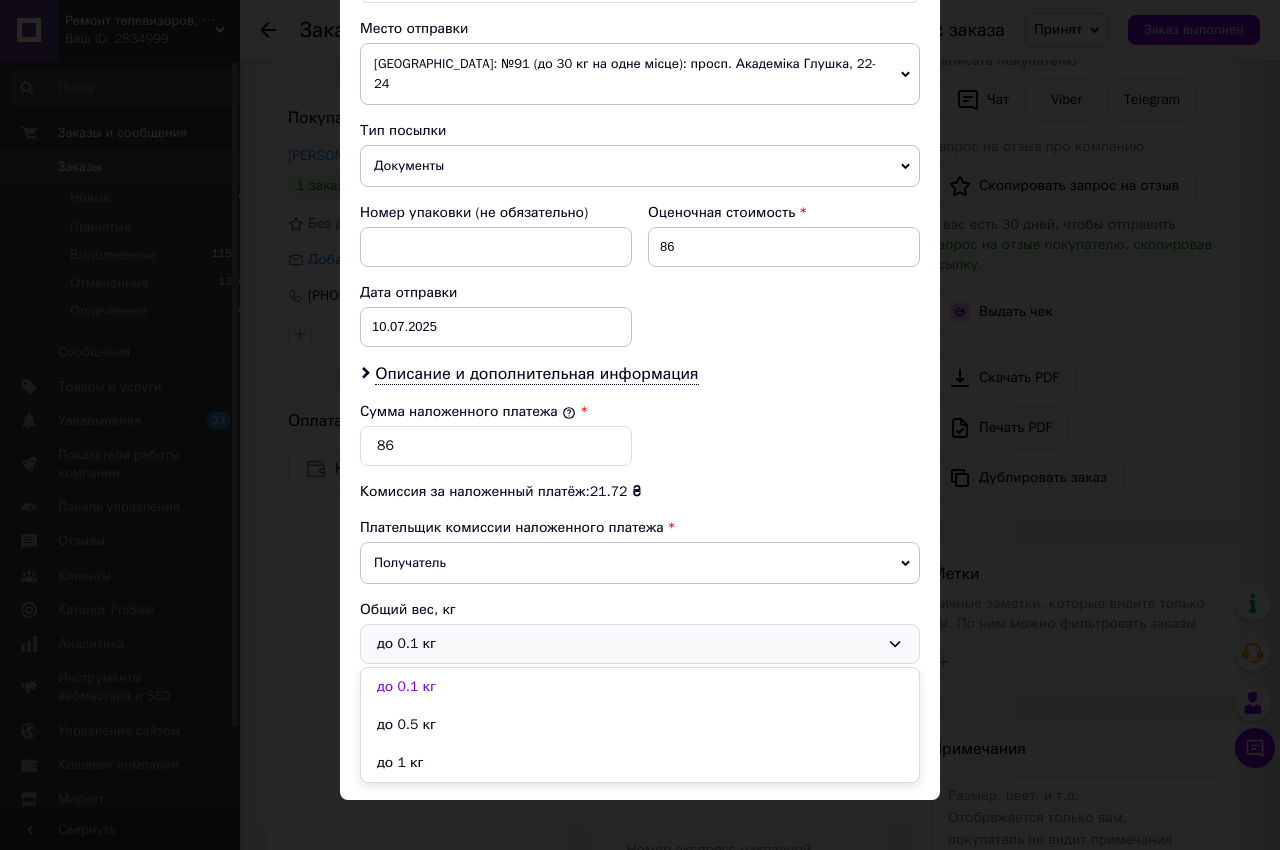 drag, startPoint x: 404, startPoint y: 700, endPoint x: 526, endPoint y: 676, distance: 124.33825 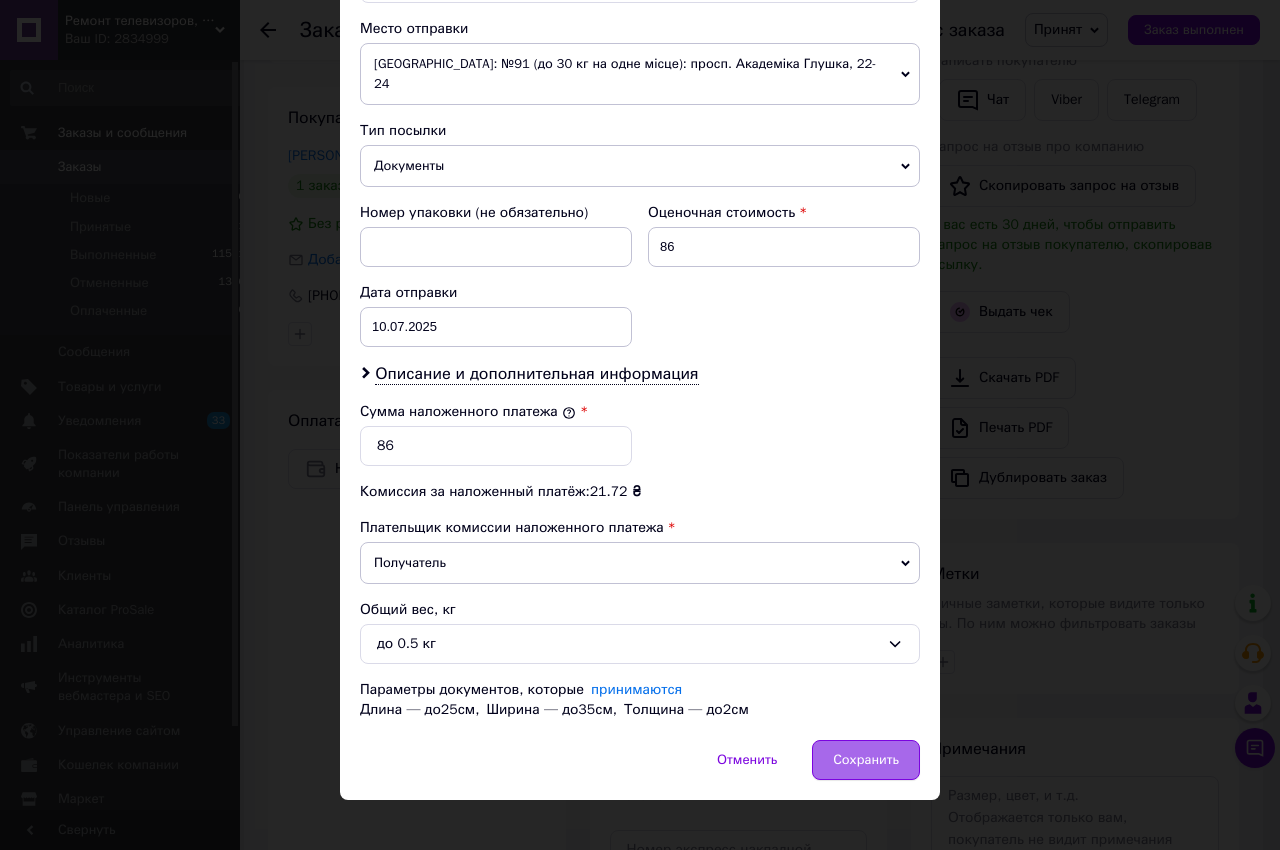 click on "Сохранить" at bounding box center [866, 760] 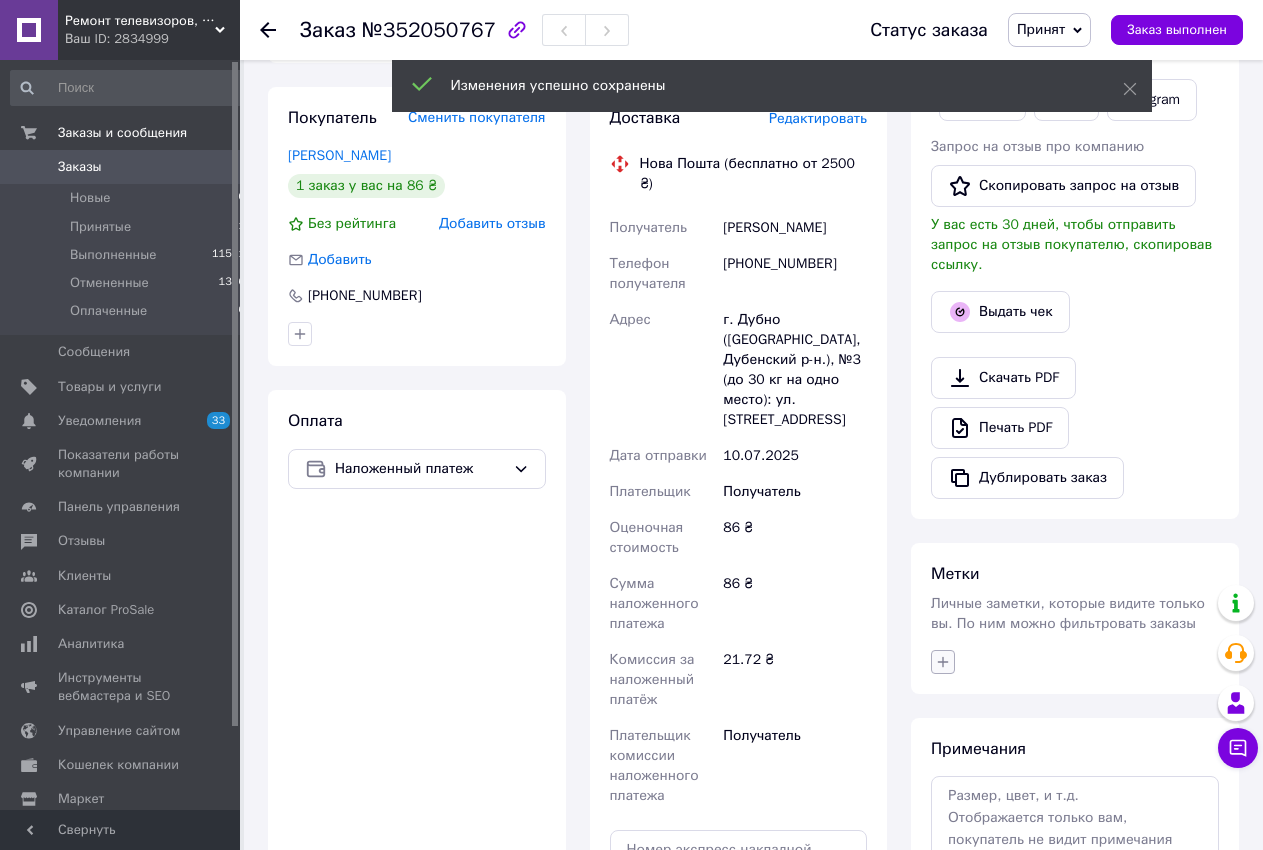 click 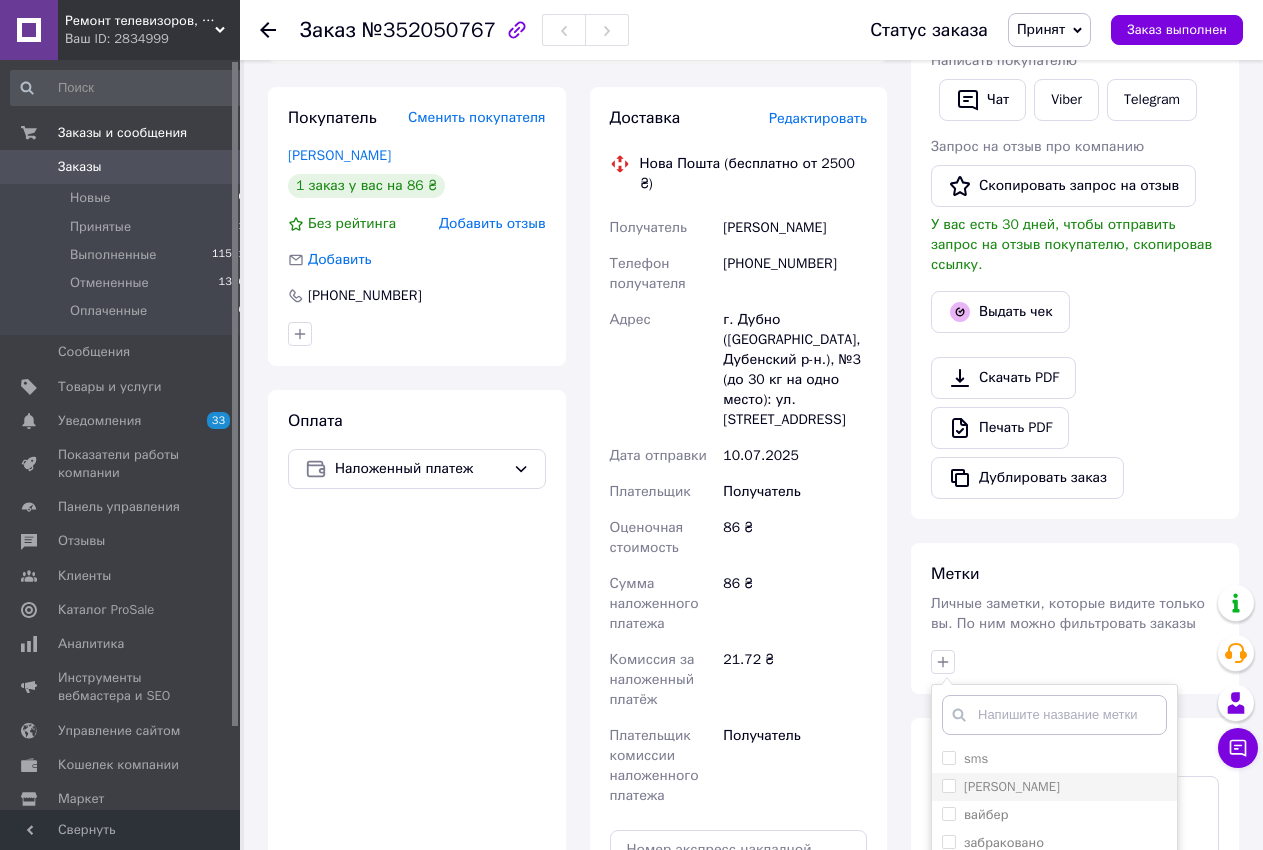 scroll, scrollTop: 918, scrollLeft: 0, axis: vertical 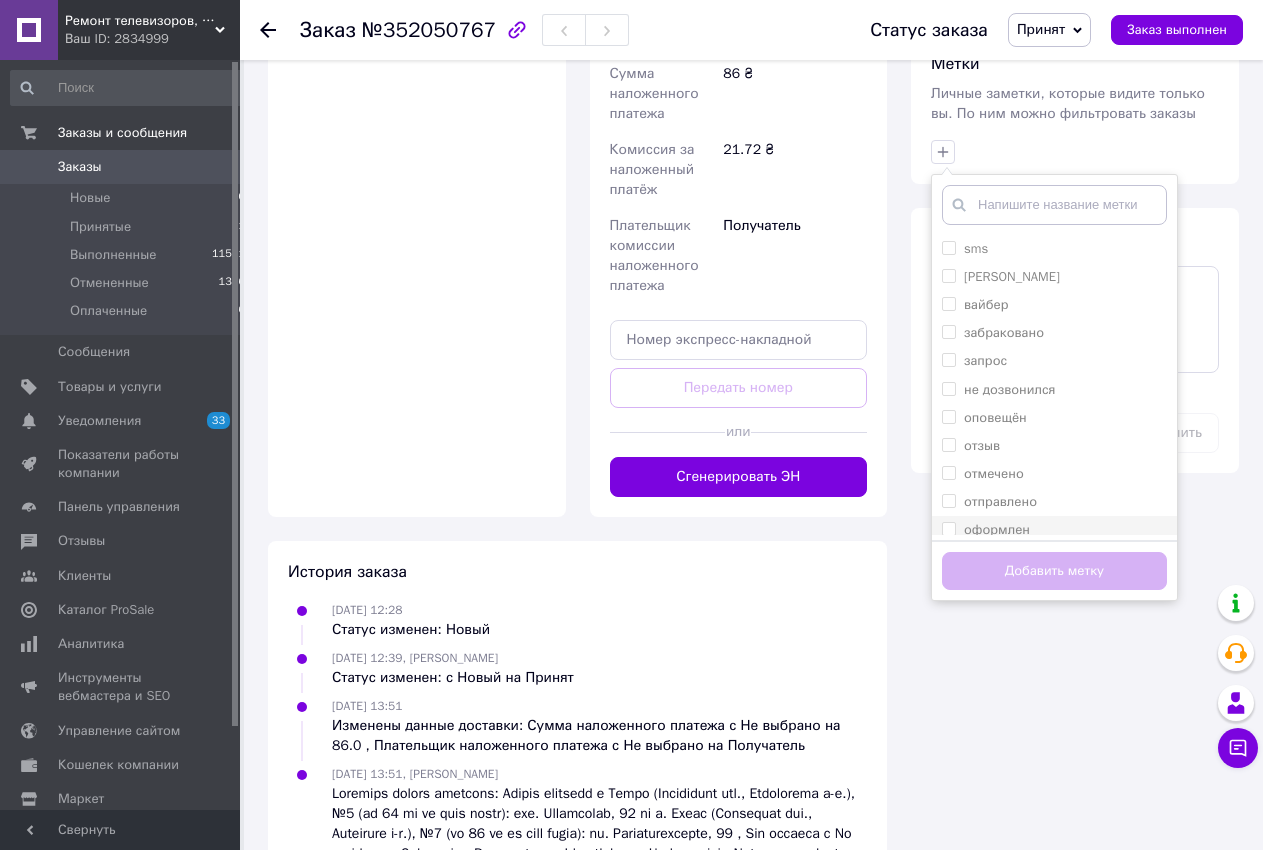 click on "оформлен" at bounding box center (948, 528) 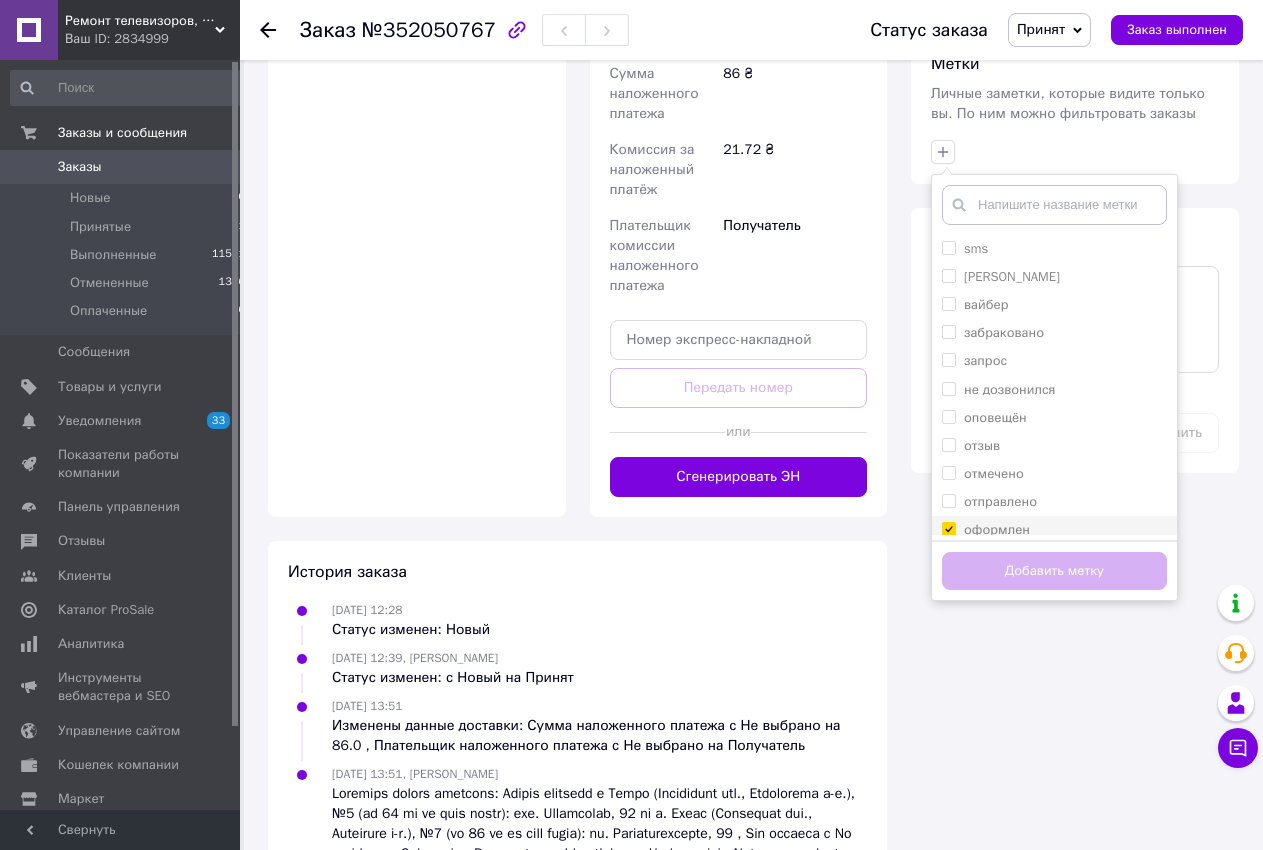checkbox on "true" 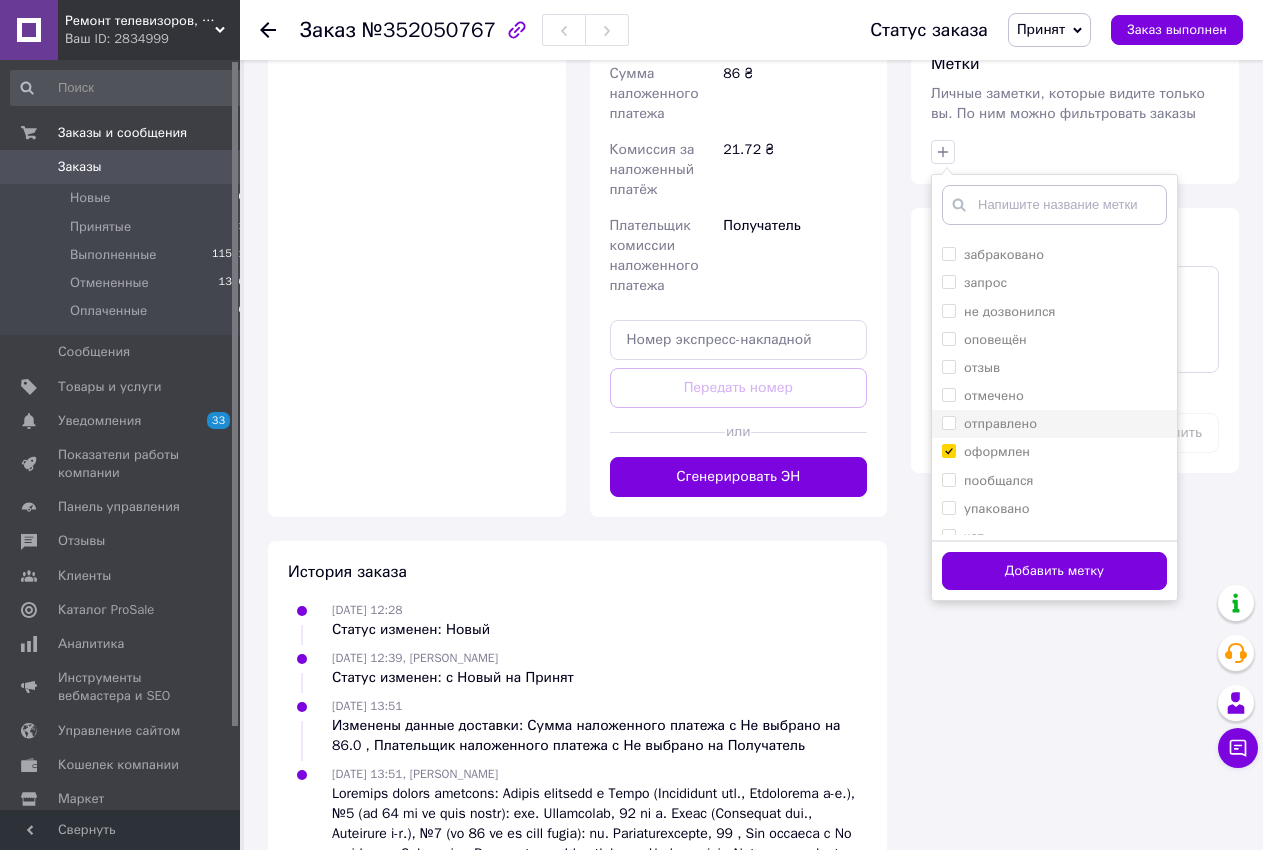 scroll, scrollTop: 94, scrollLeft: 0, axis: vertical 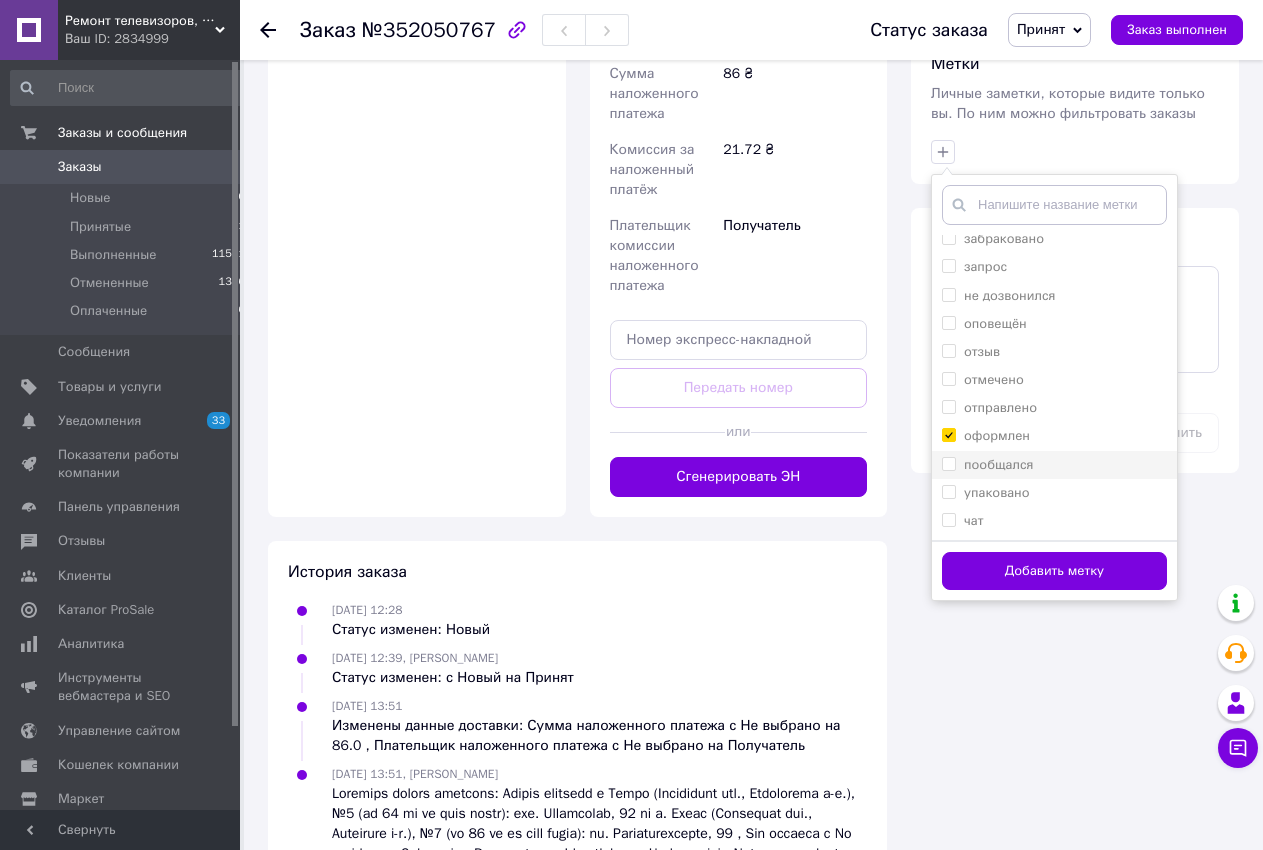click on "пообщался" at bounding box center (948, 463) 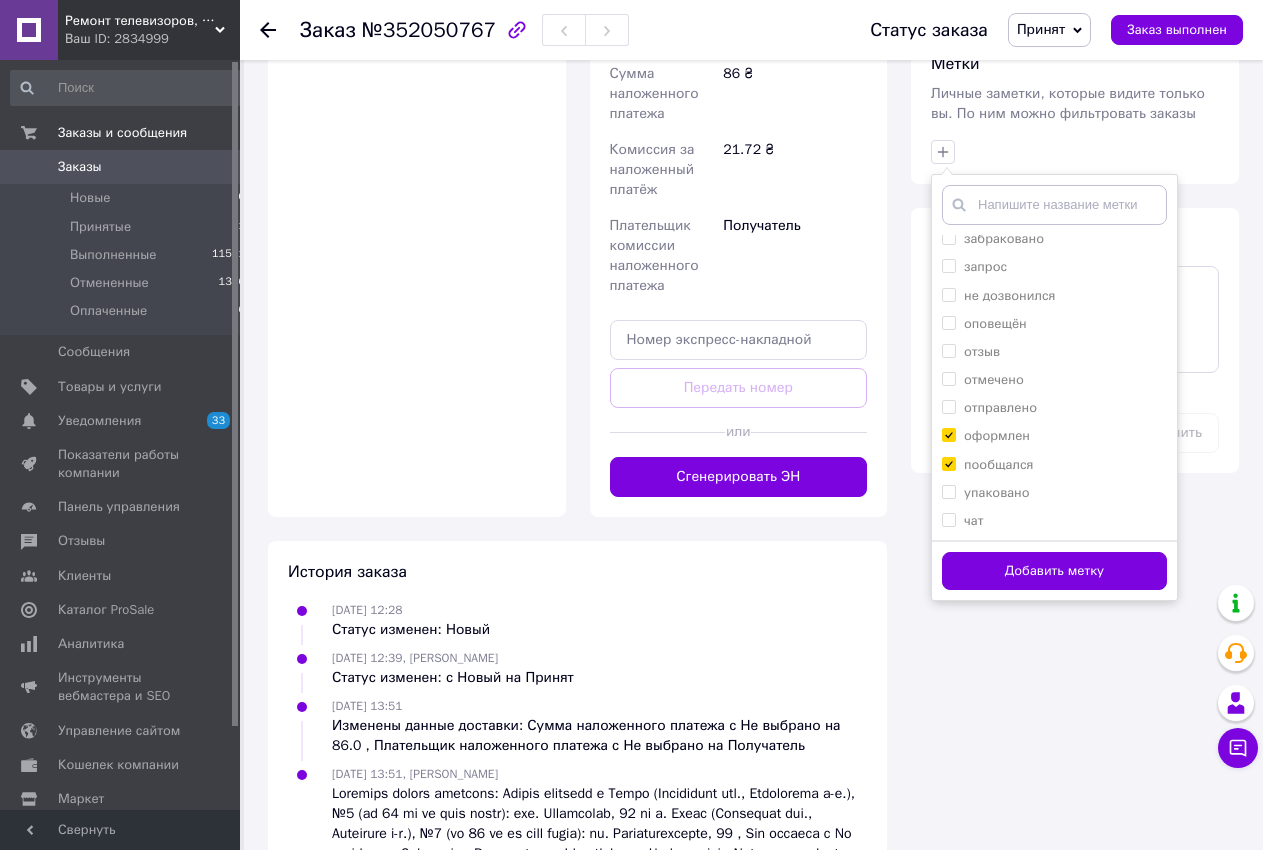 drag, startPoint x: 984, startPoint y: 541, endPoint x: 951, endPoint y: 518, distance: 40.22437 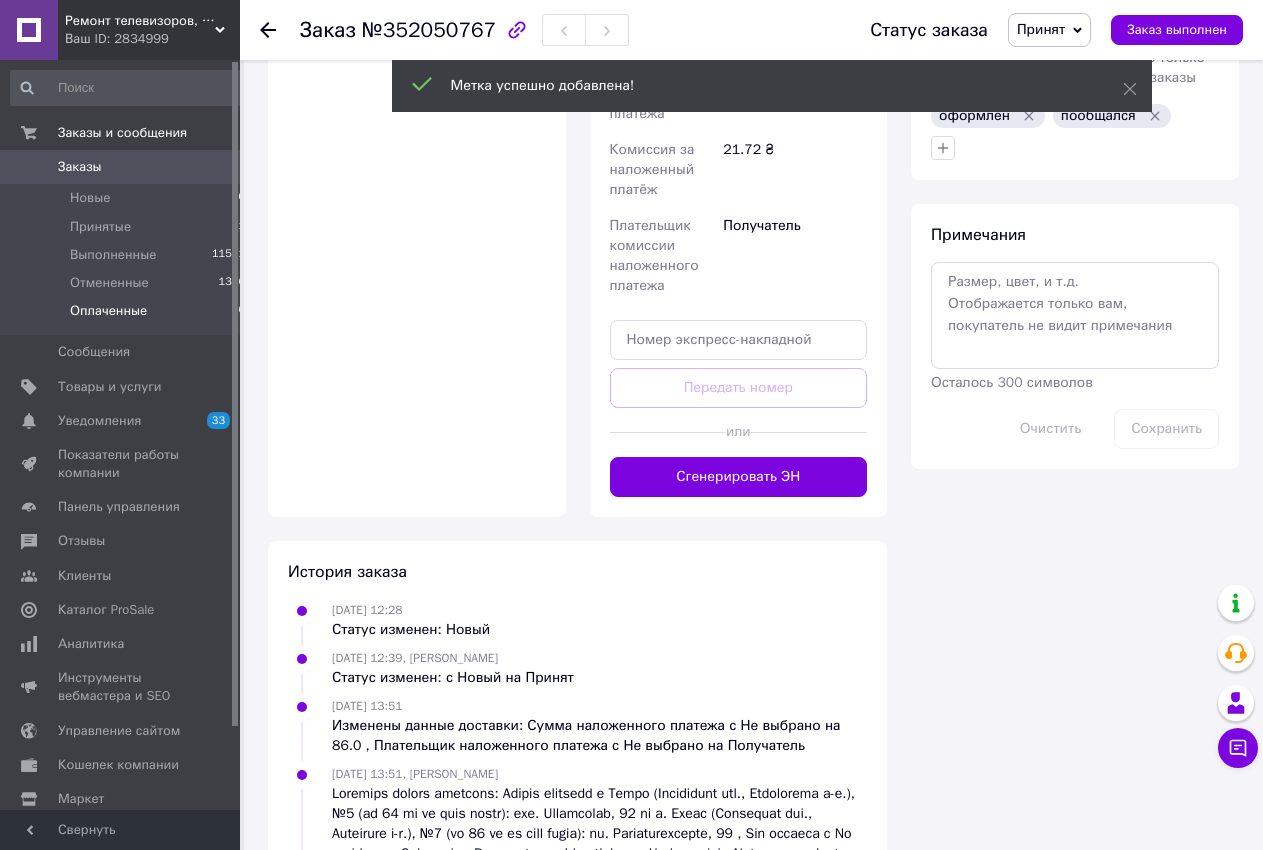 click on "Оплаченные 6" at bounding box center [128, 316] 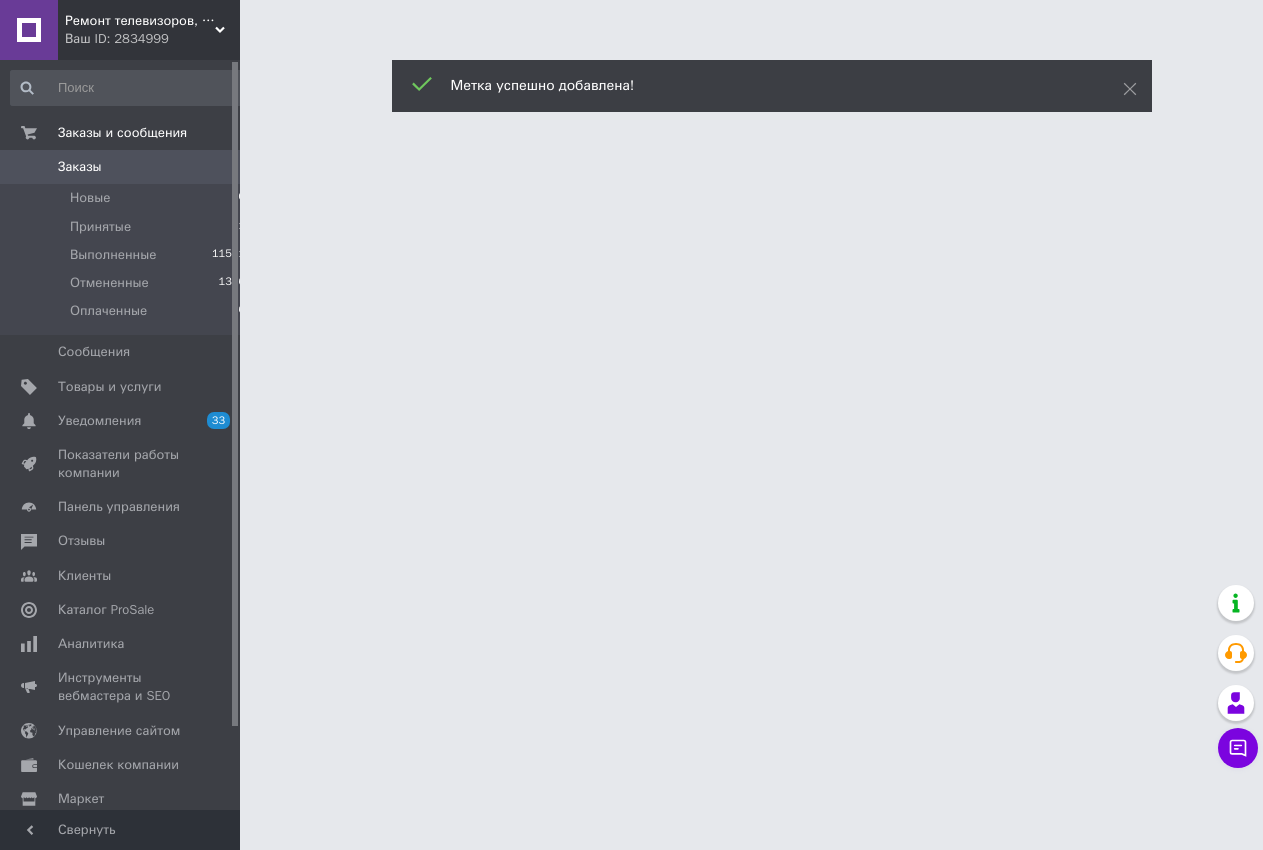 scroll, scrollTop: 0, scrollLeft: 0, axis: both 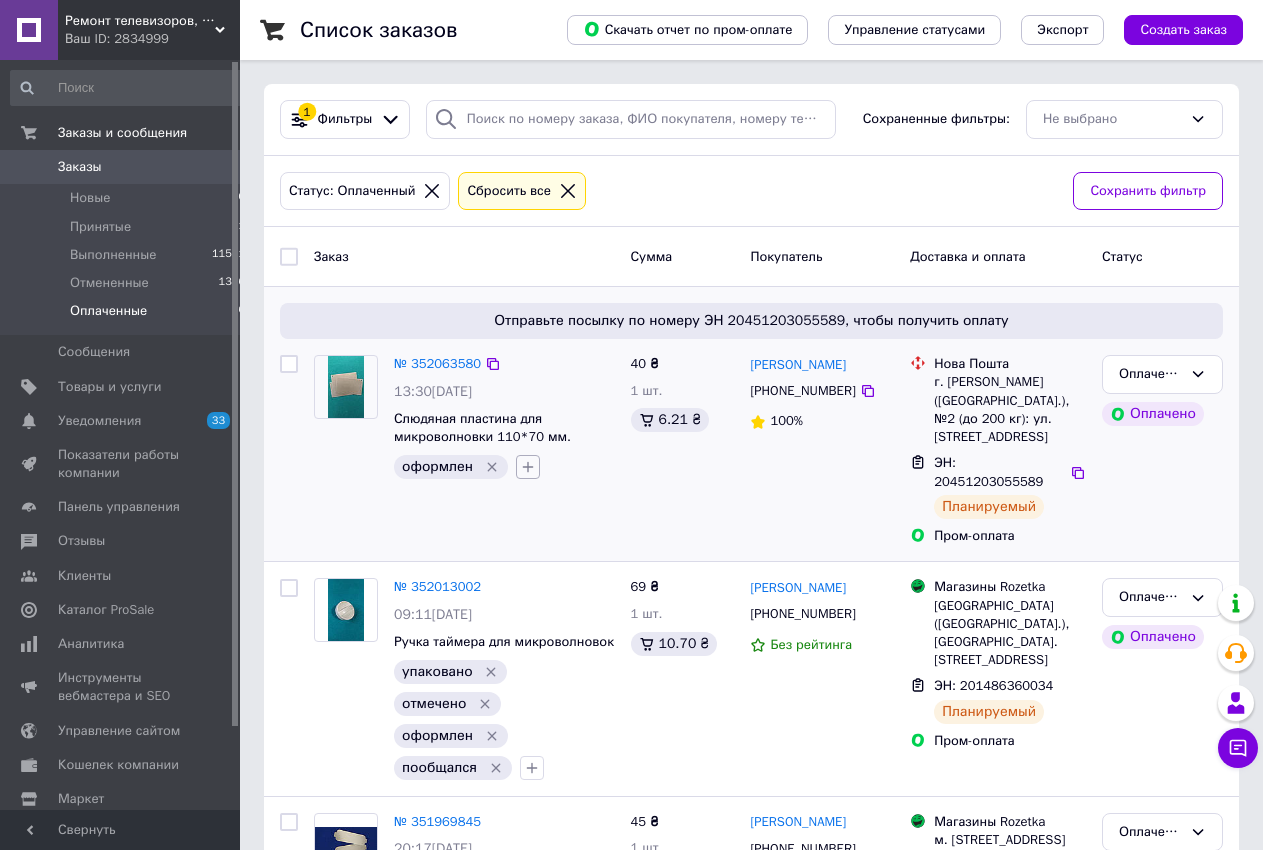 click 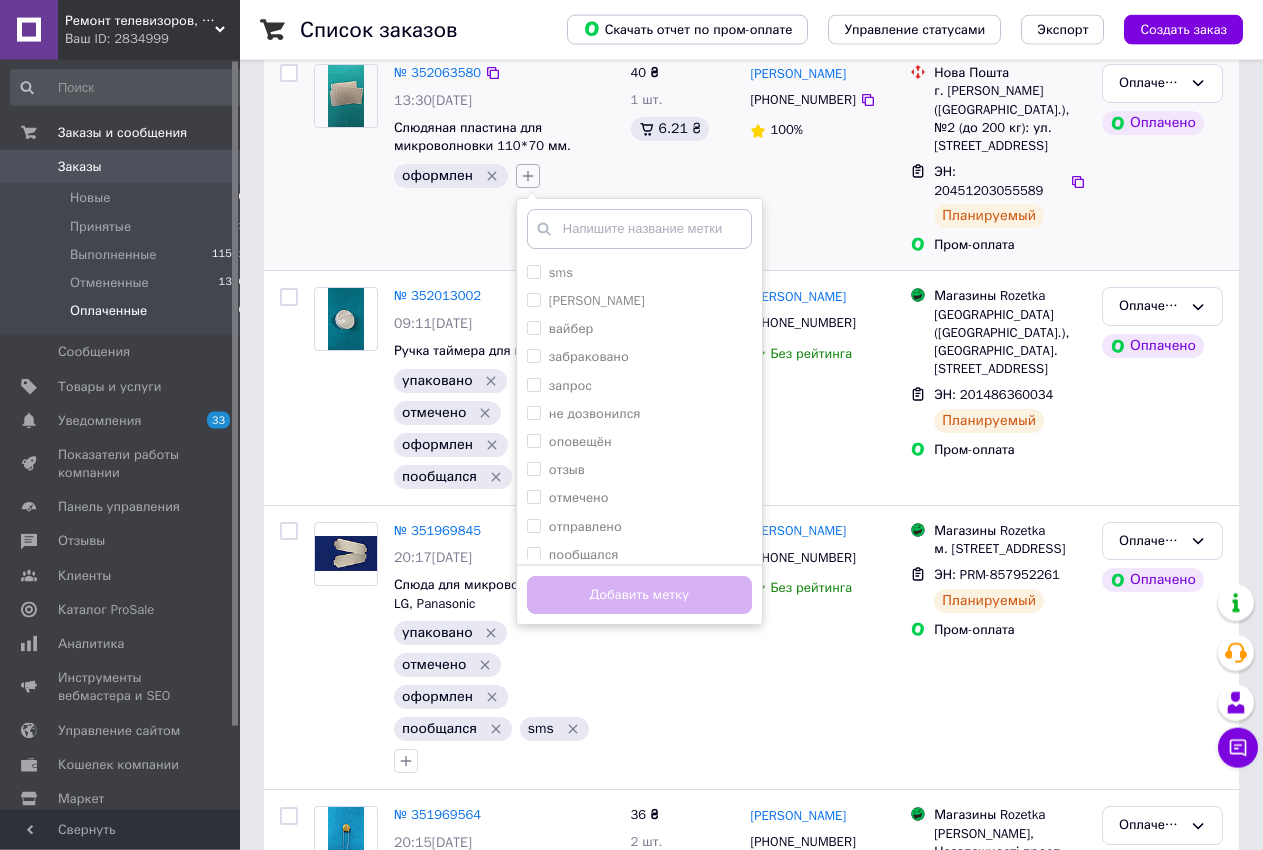 scroll, scrollTop: 306, scrollLeft: 0, axis: vertical 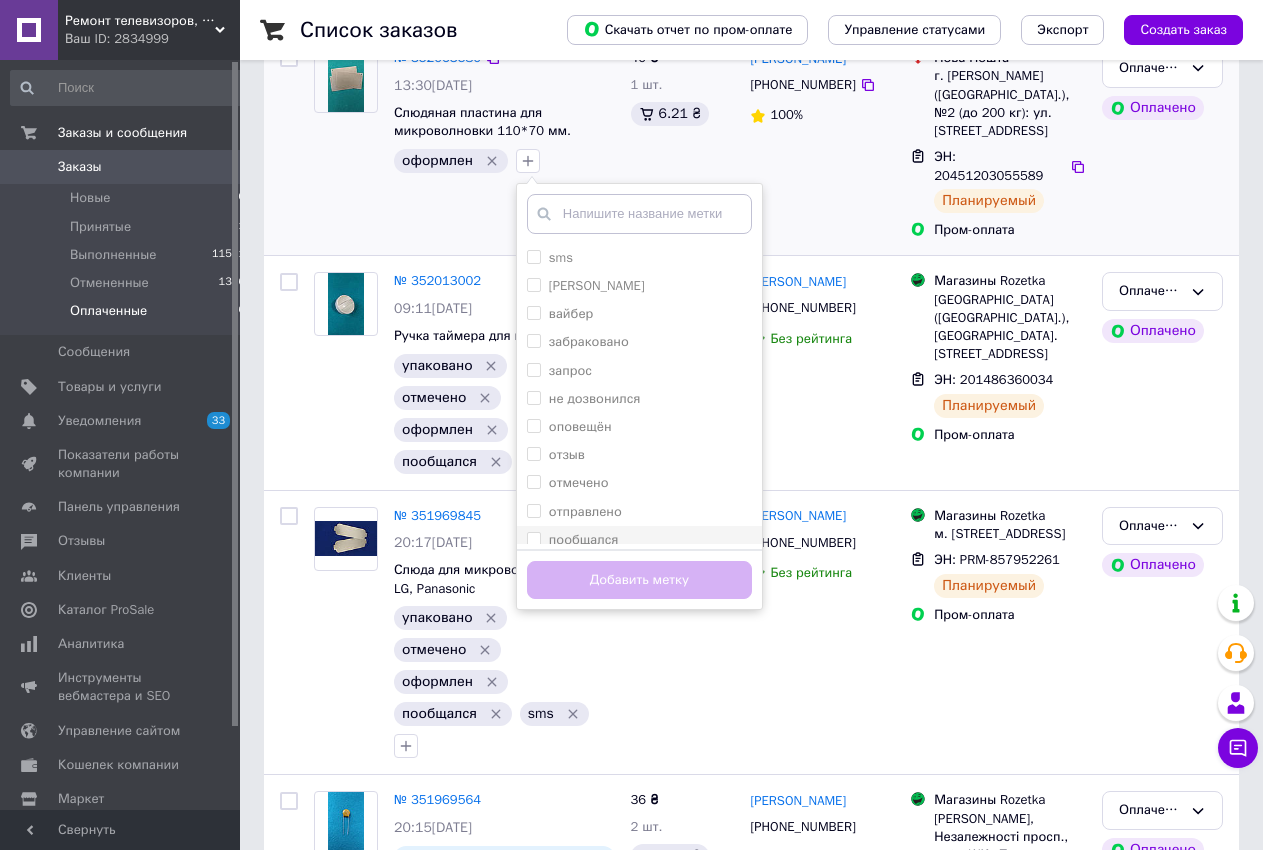 click on "пообщался" at bounding box center [533, 538] 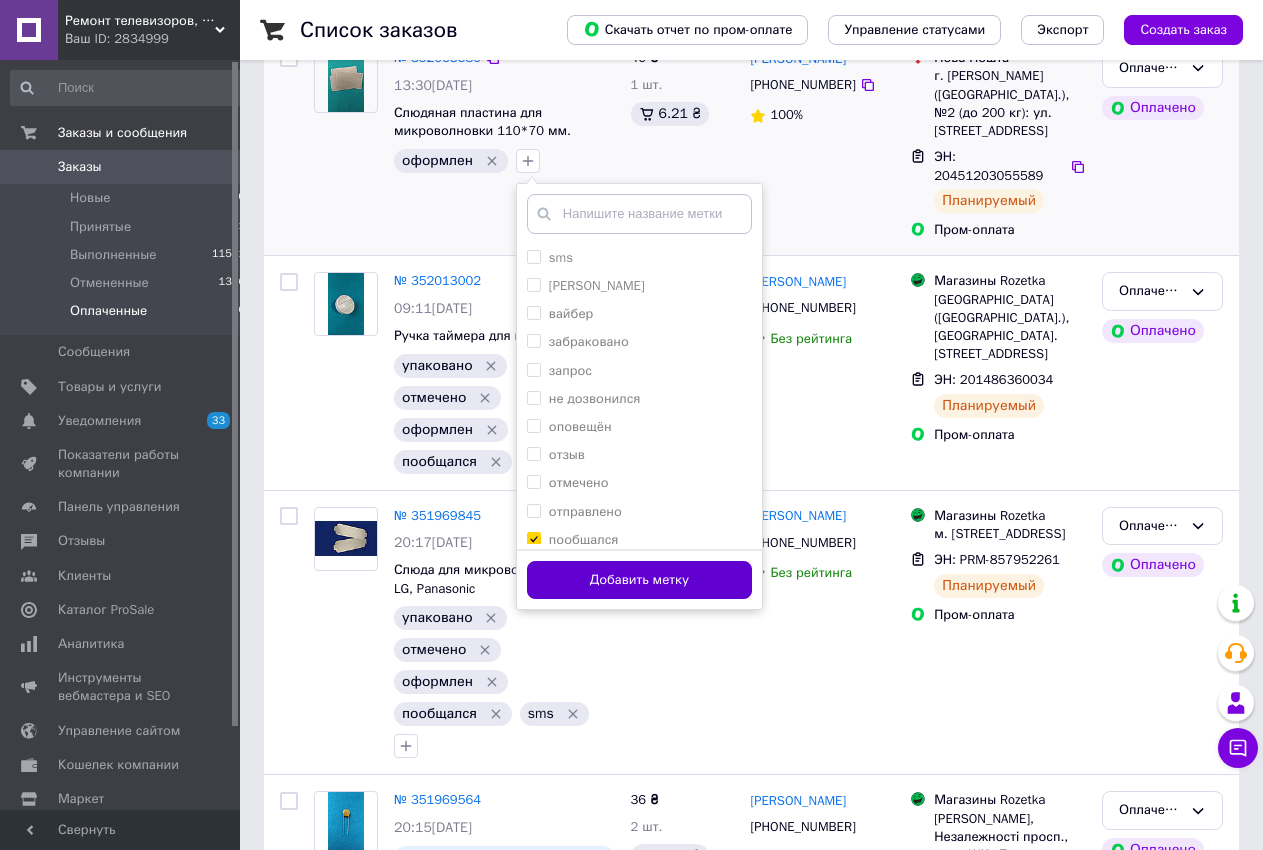 click on "Добавить метку" at bounding box center [639, 580] 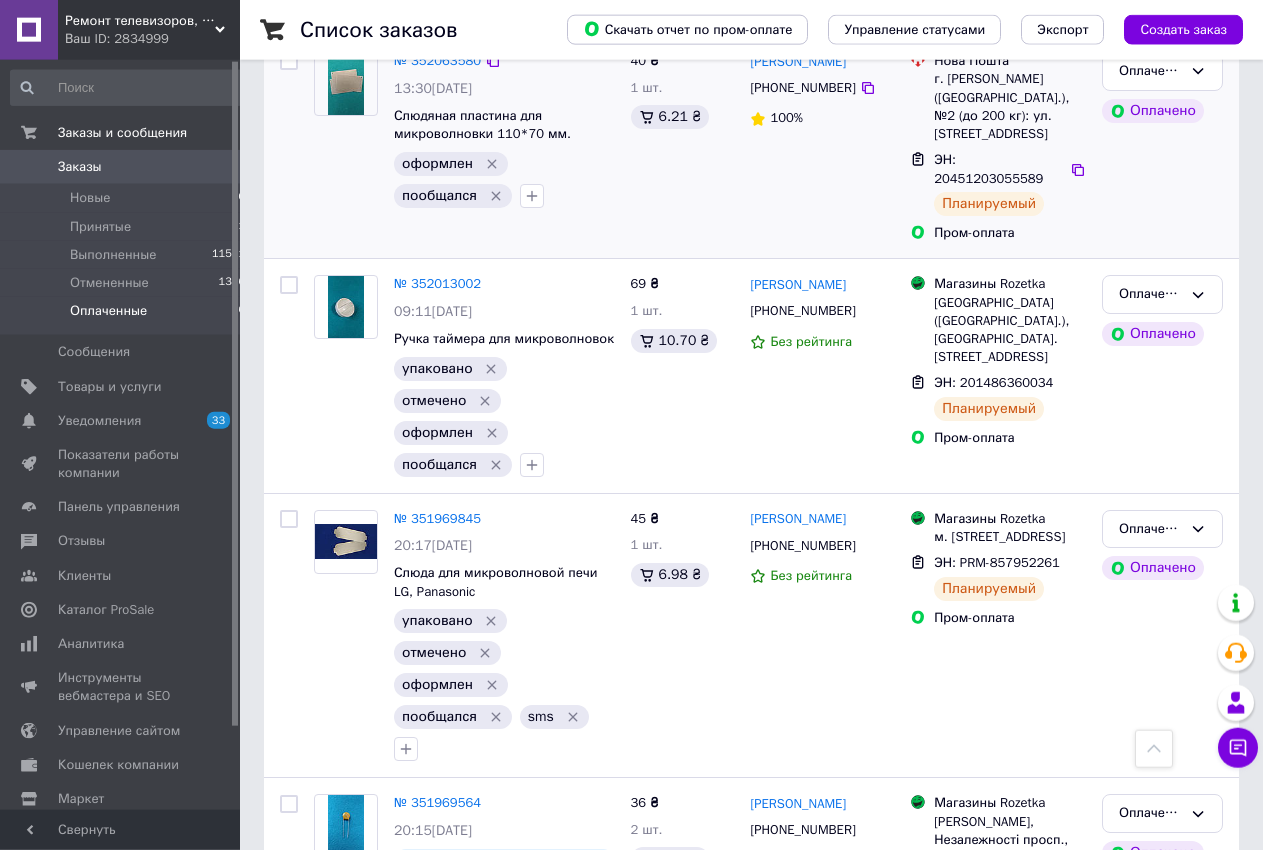scroll, scrollTop: 0, scrollLeft: 0, axis: both 